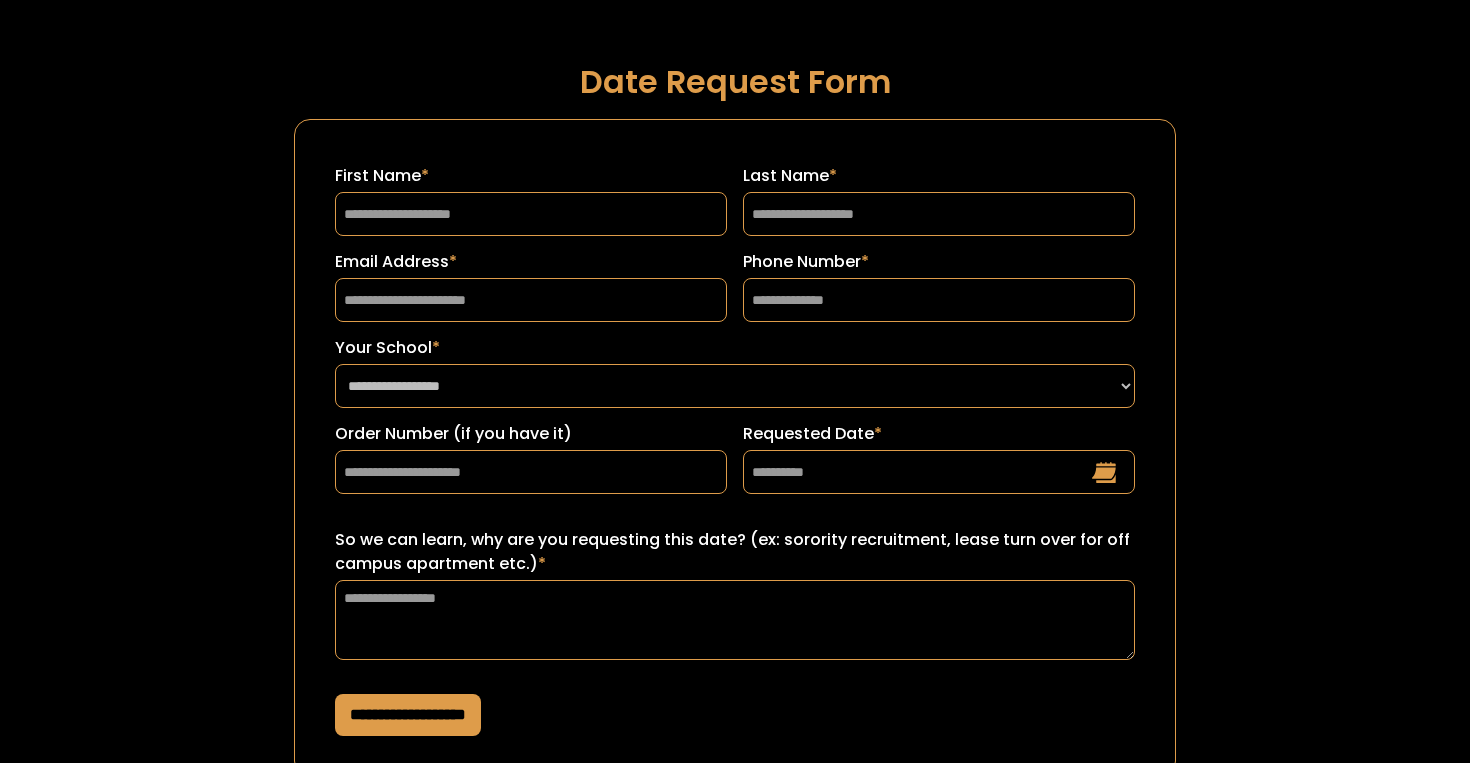 scroll, scrollTop: 0, scrollLeft: 0, axis: both 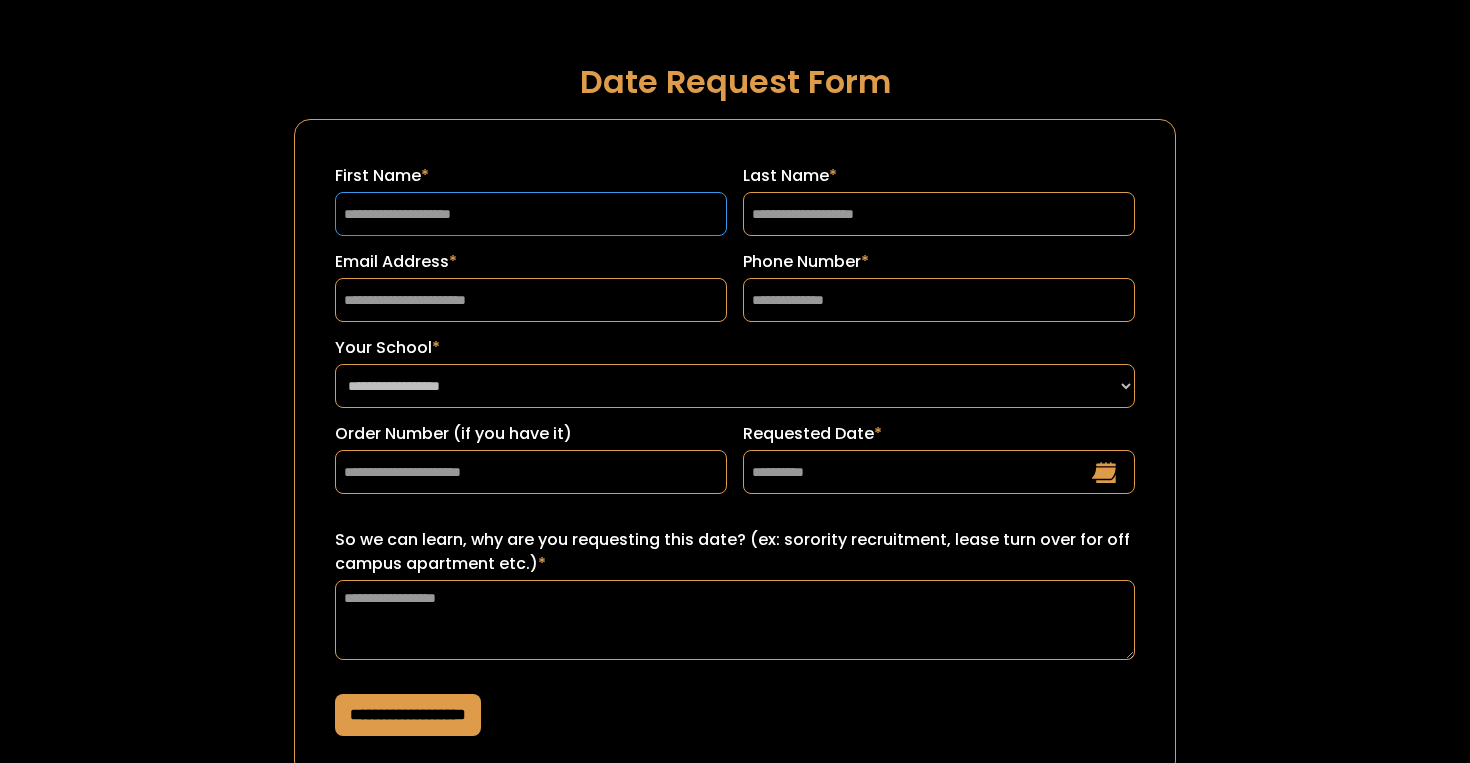 click on "First Name  *" at bounding box center (531, 214) 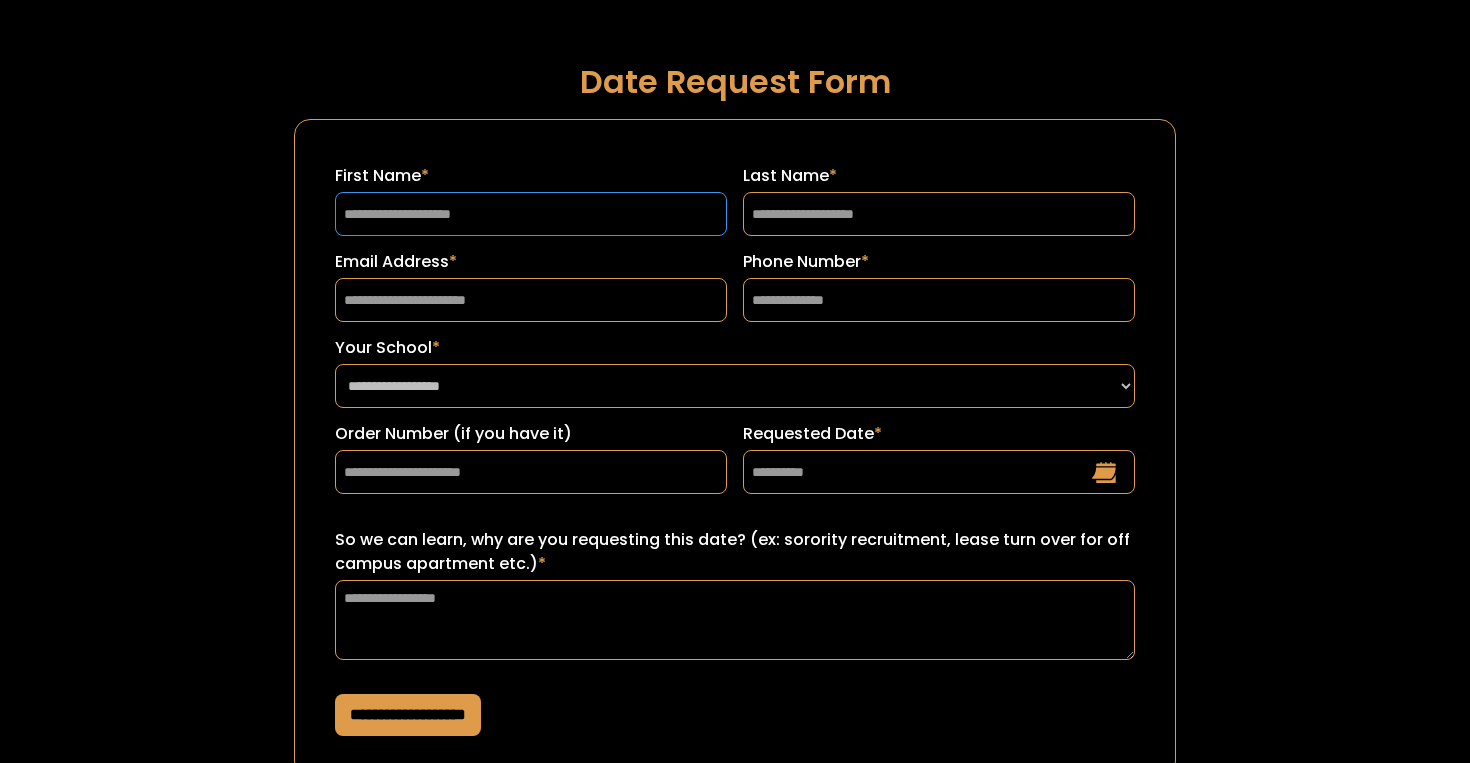 scroll, scrollTop: 93, scrollLeft: 0, axis: vertical 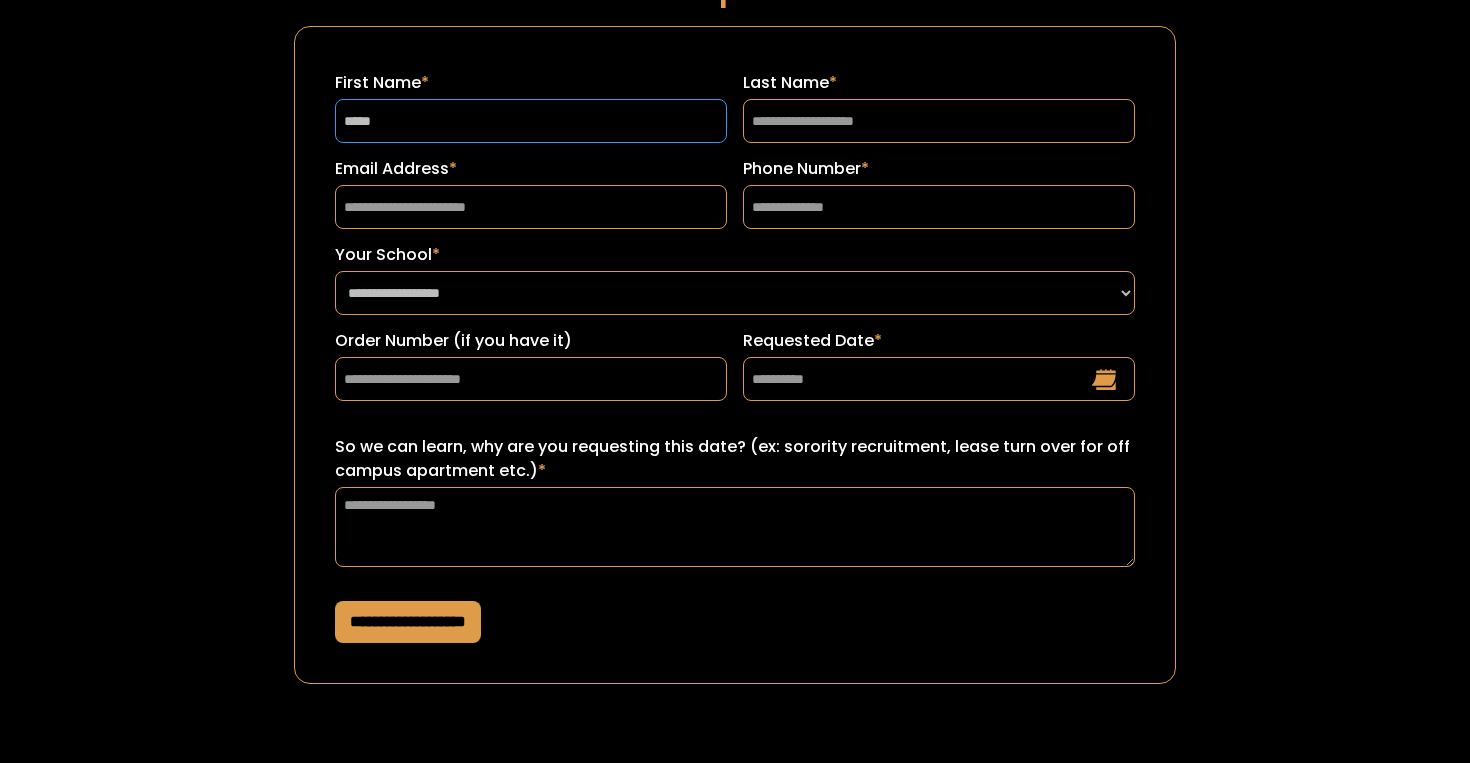type on "*****" 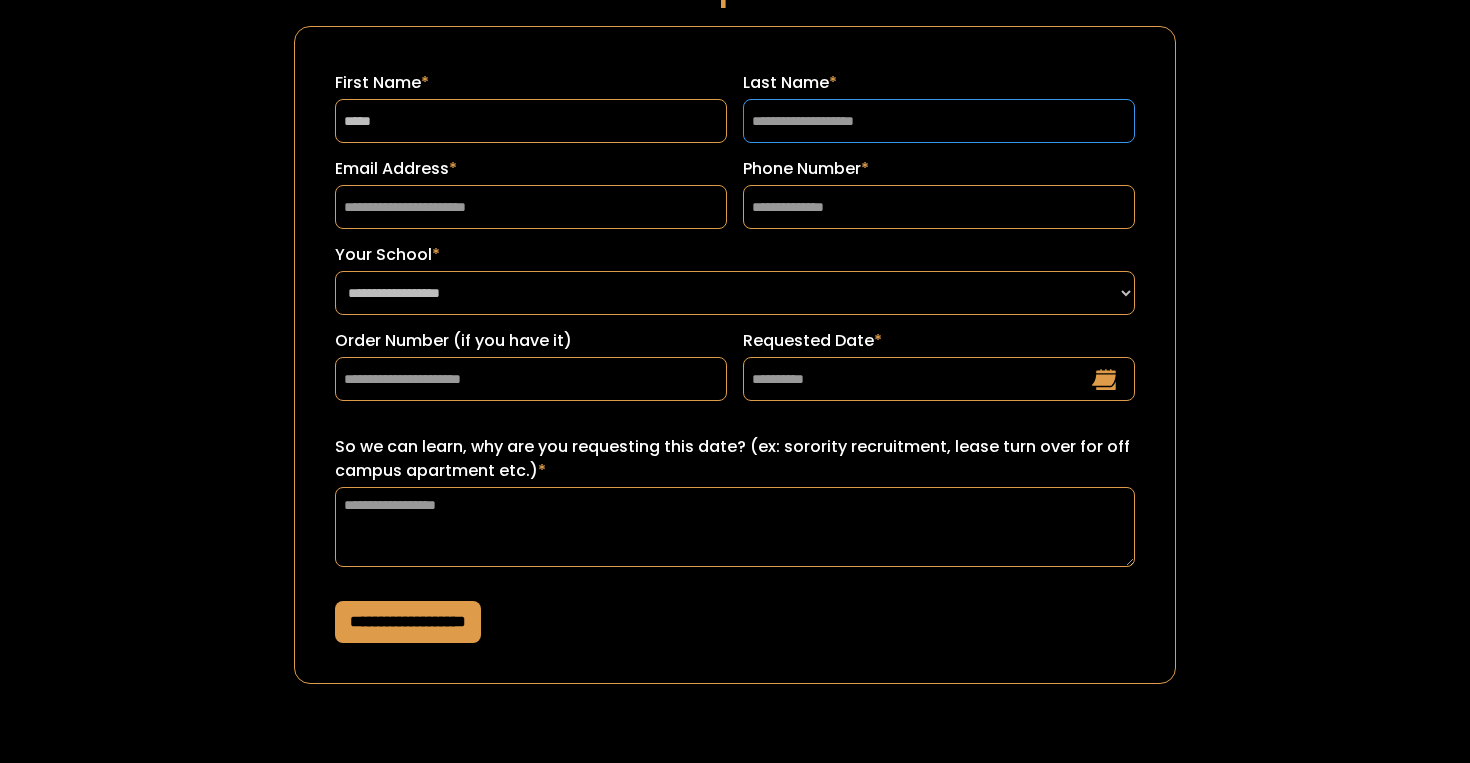 click on "Last Name  *" at bounding box center (939, 121) 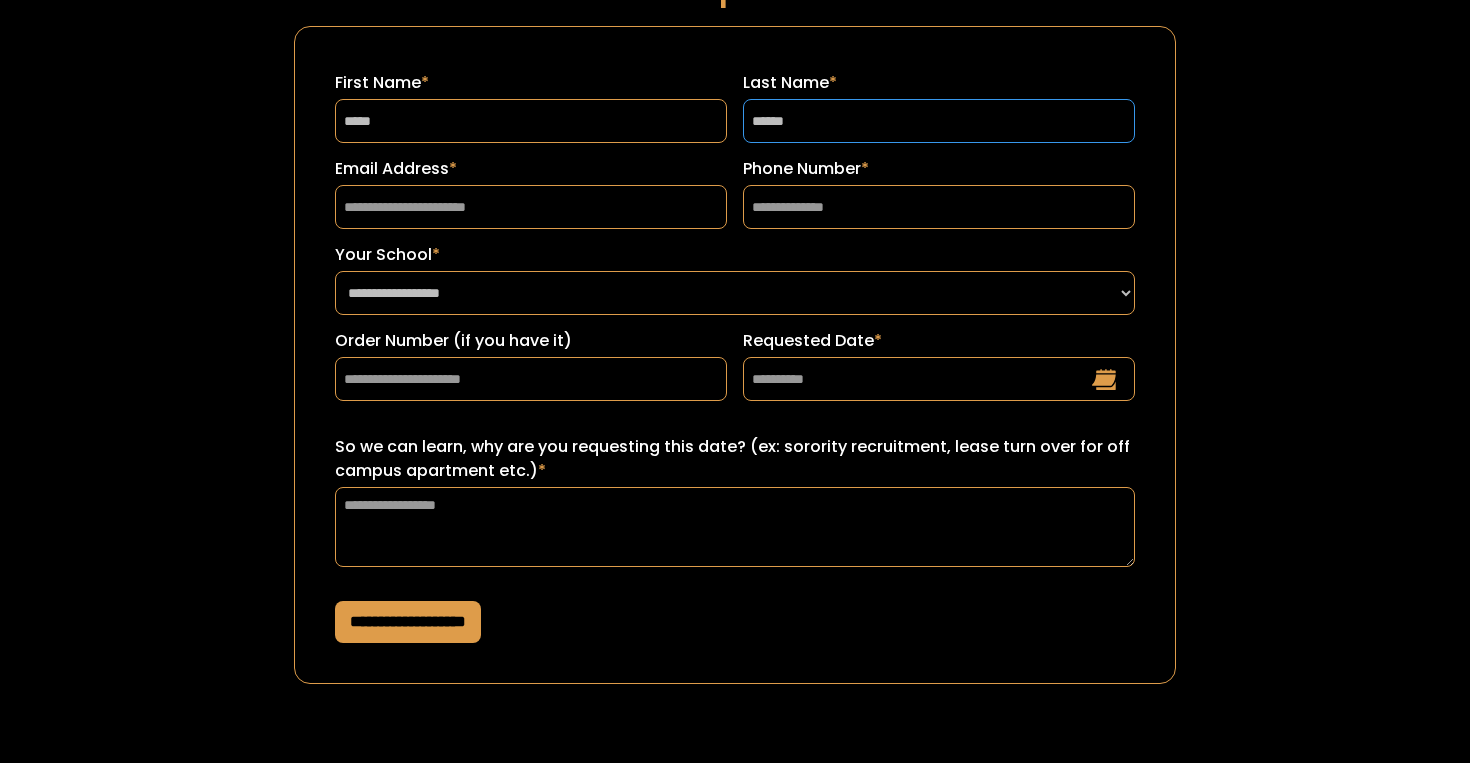 type on "******" 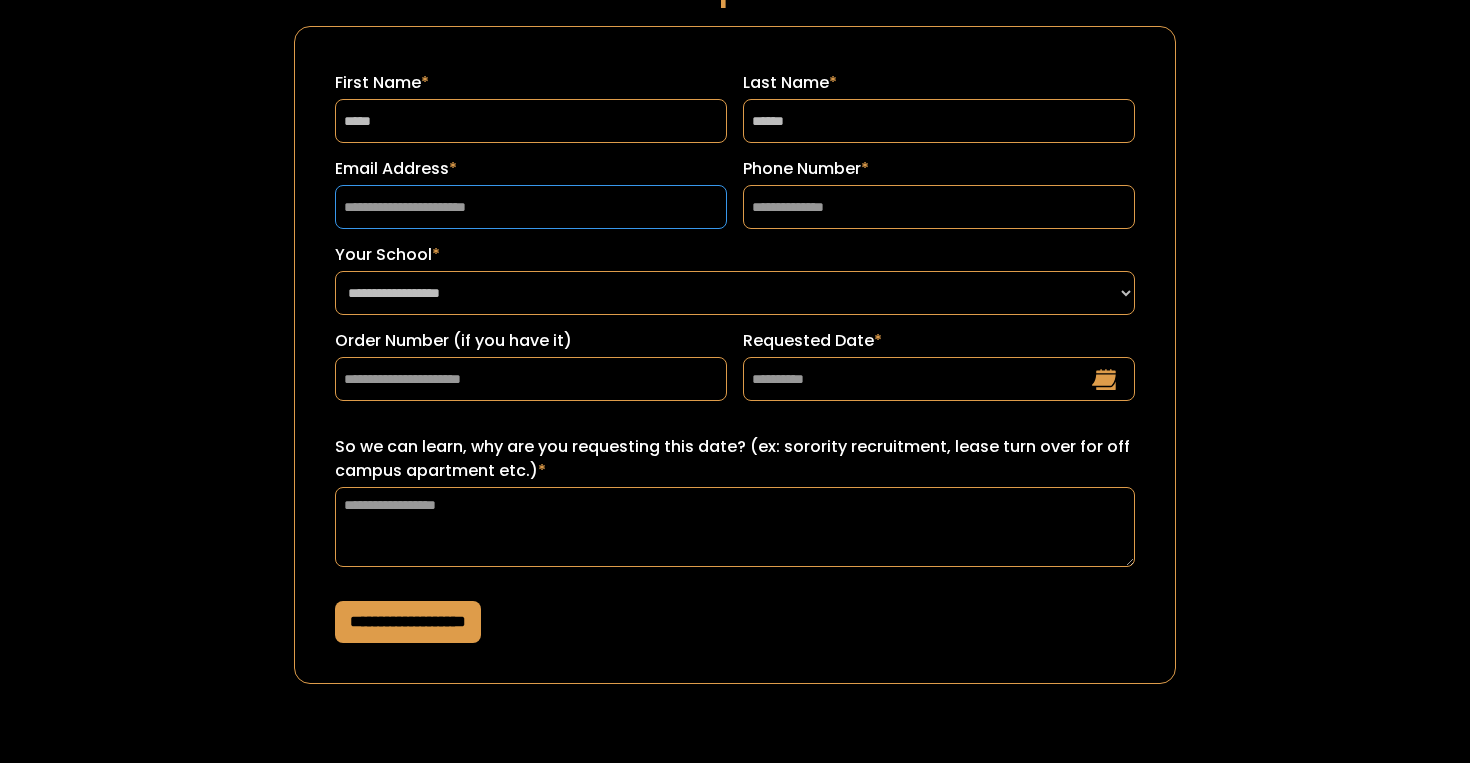click on "Email Address  *" at bounding box center [531, 207] 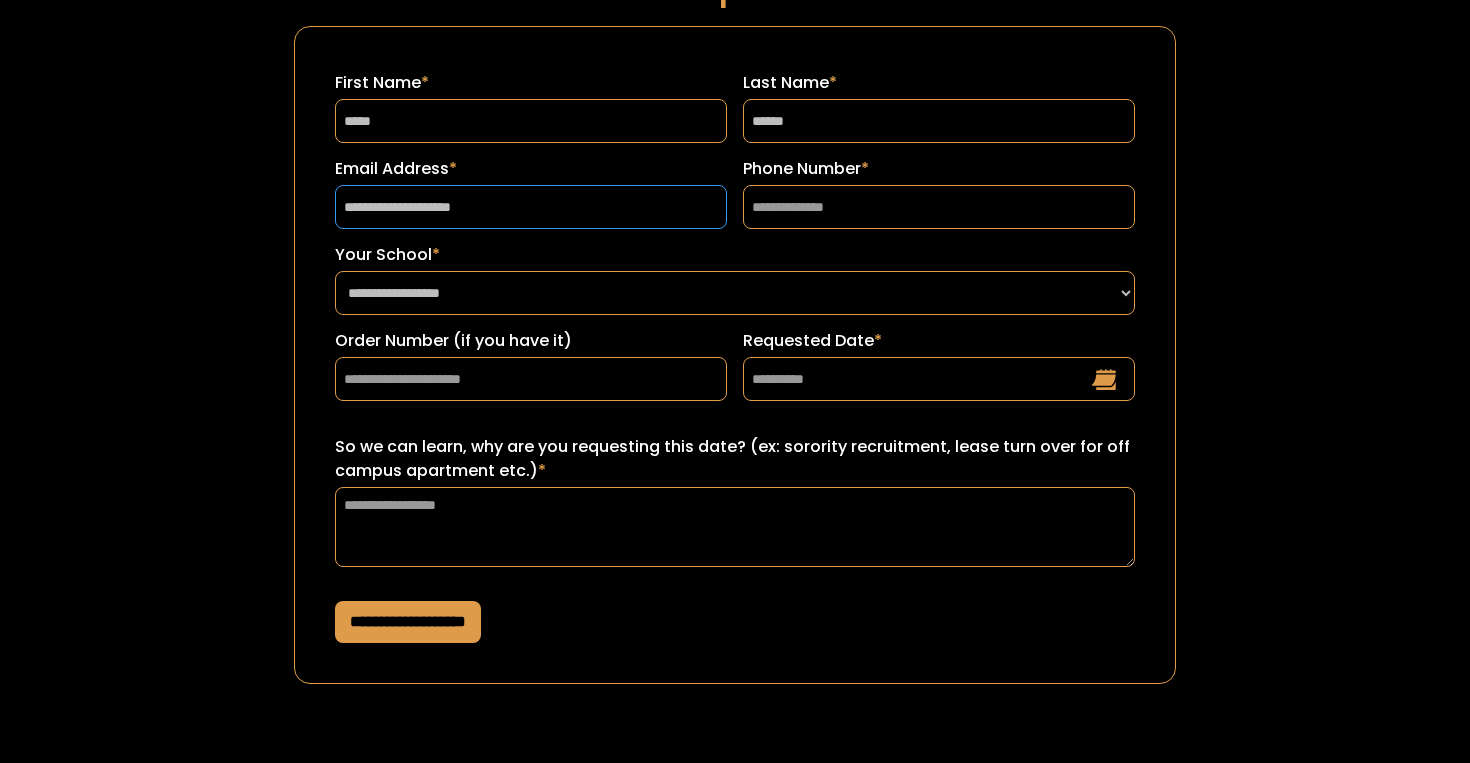 type on "**********" 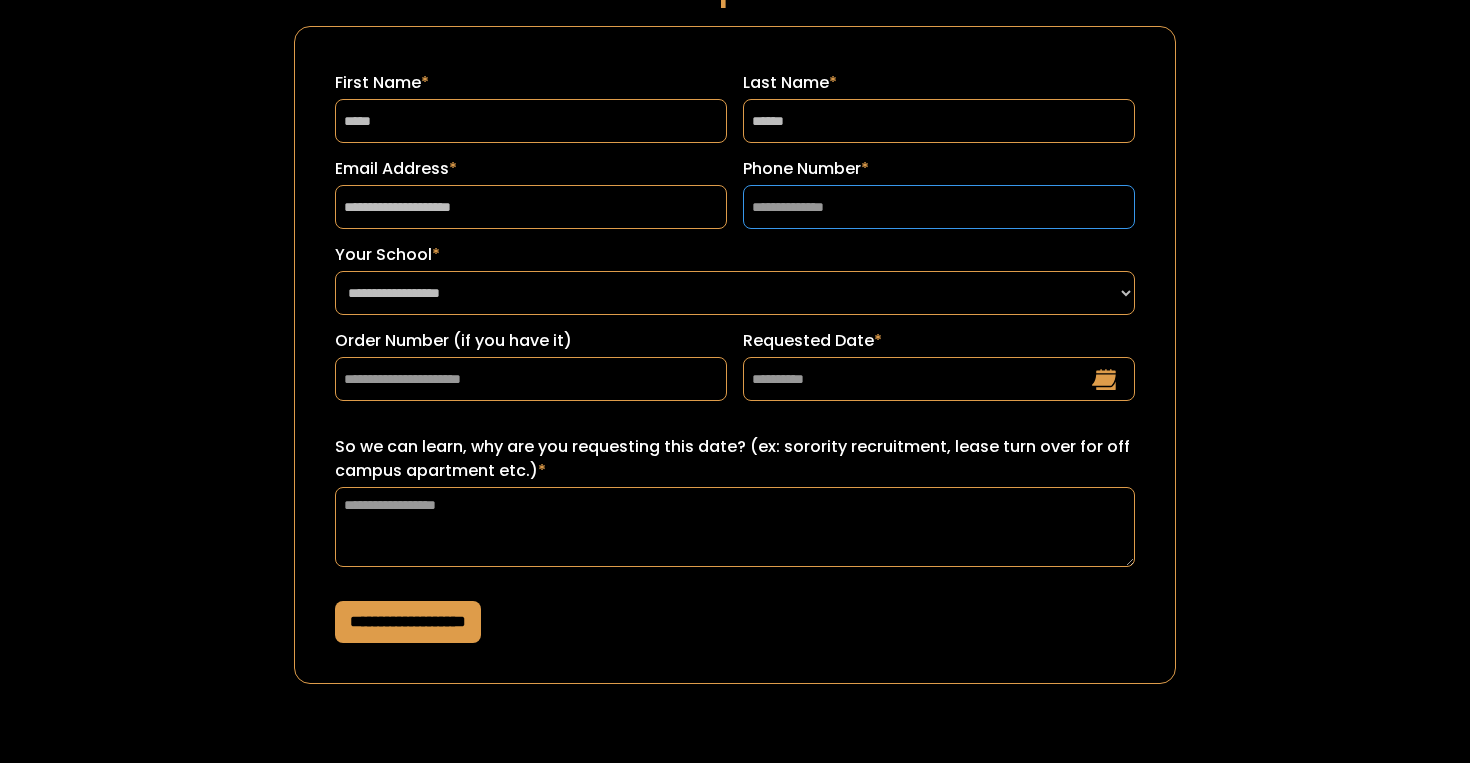 click on "Phone Number  *" at bounding box center (939, 207) 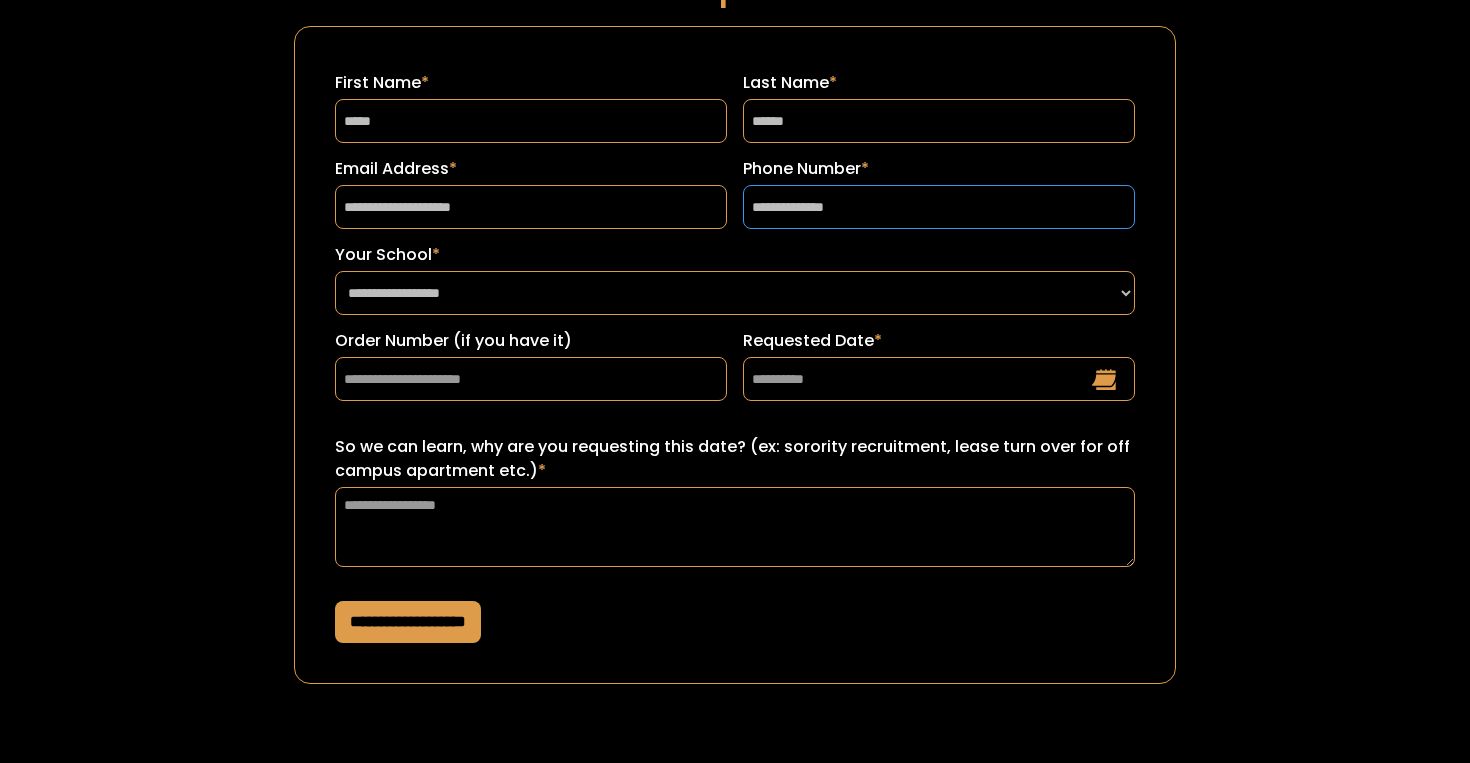 type on "**********" 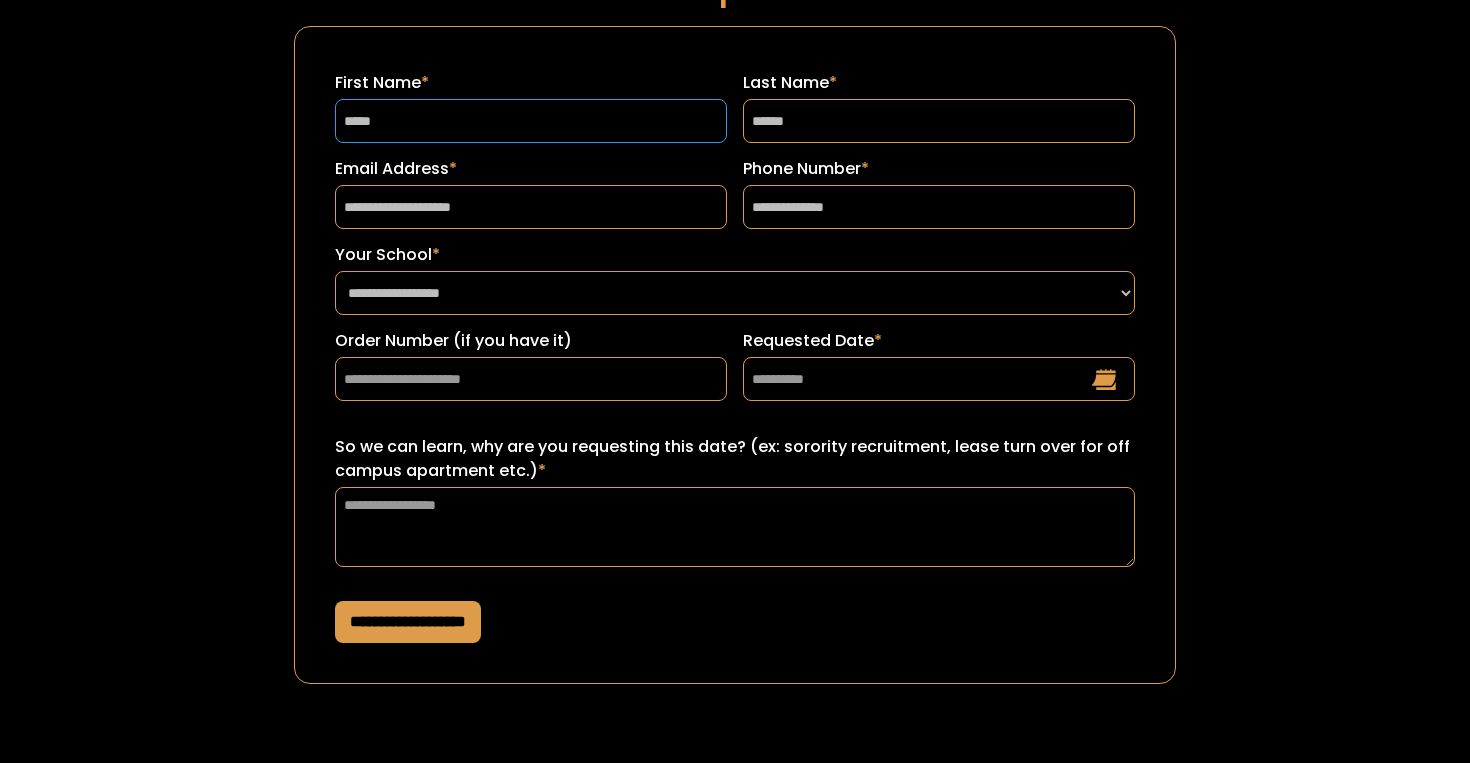 click on "*****" at bounding box center [531, 121] 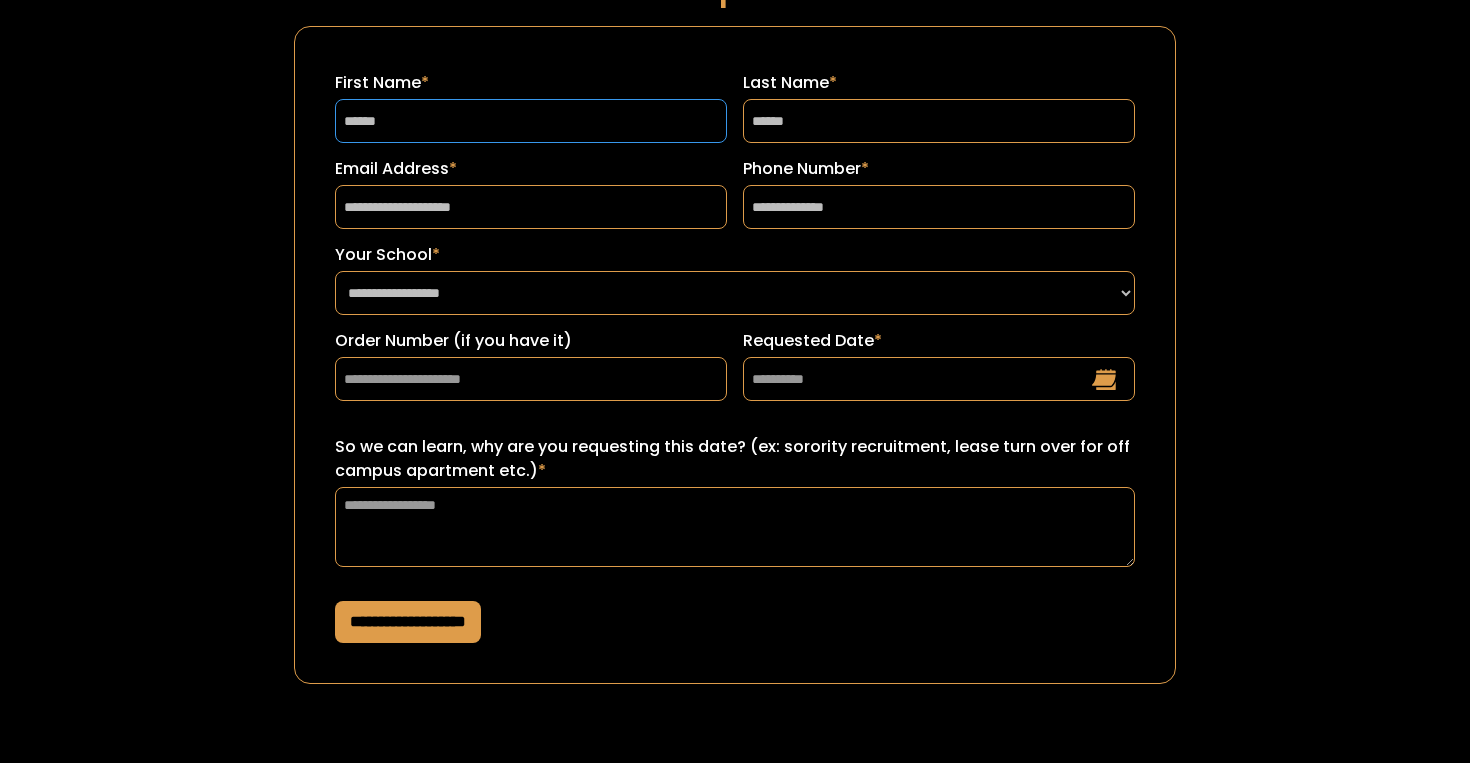 type on "*****" 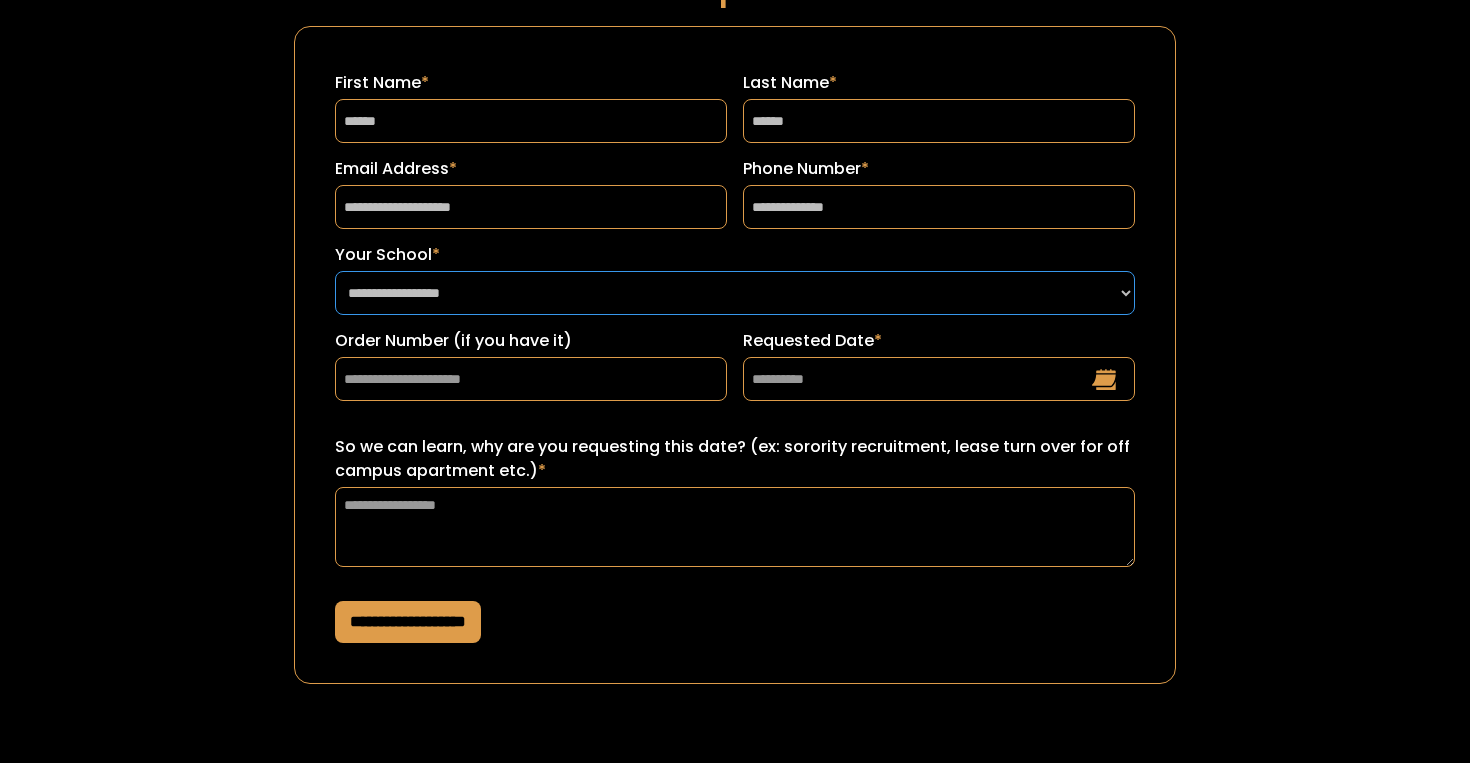 click on "**********" at bounding box center [735, 293] 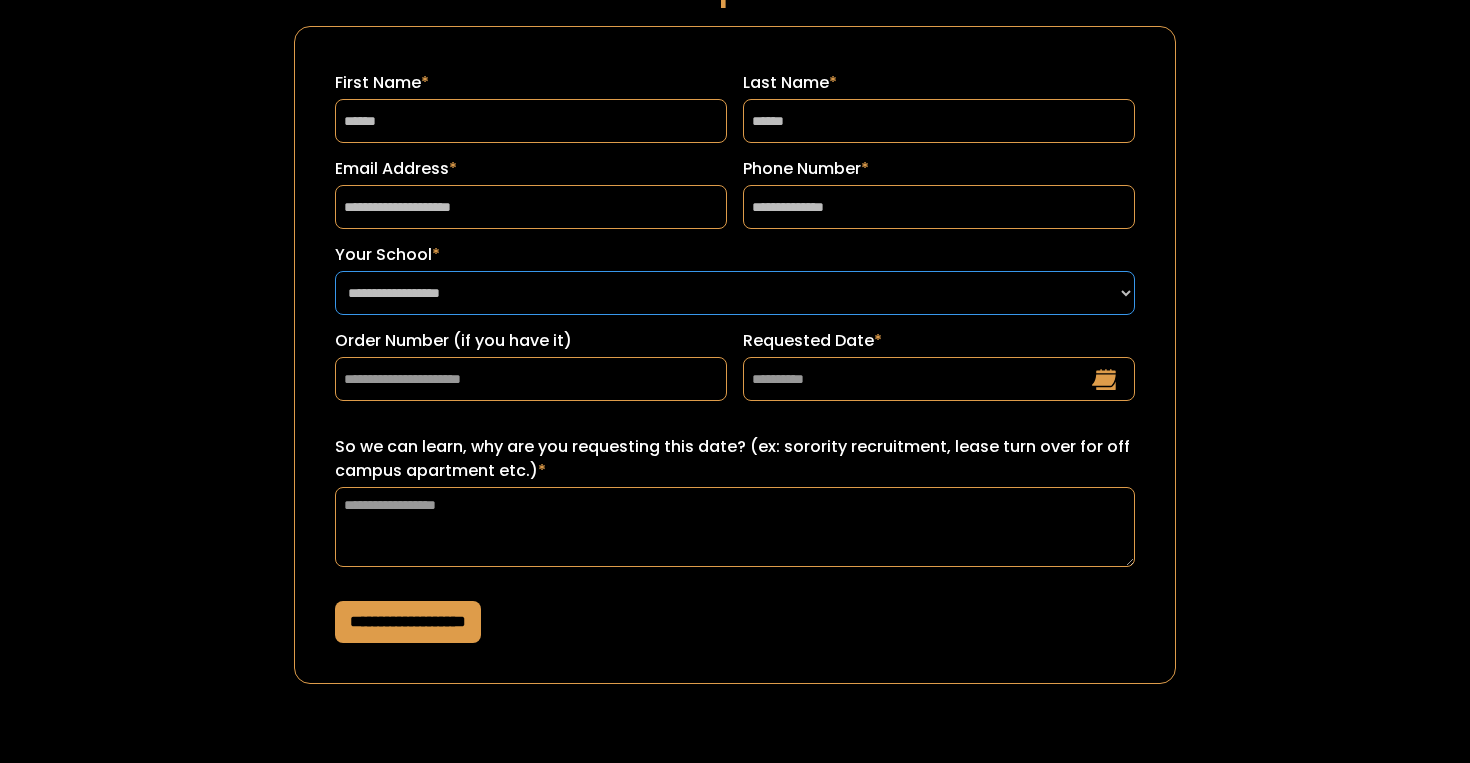 select on "**********" 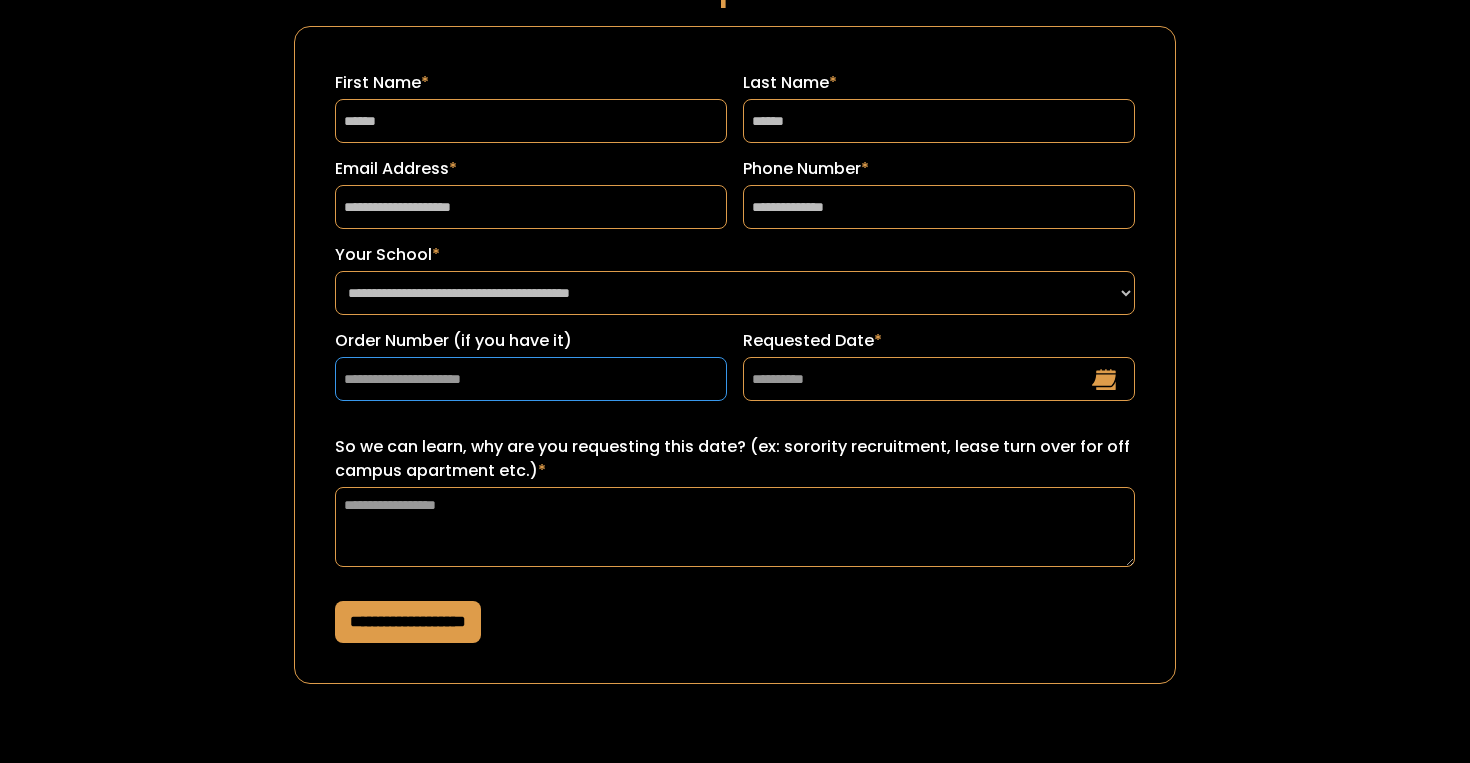 click on "Order Number (if you have it)" at bounding box center [531, 379] 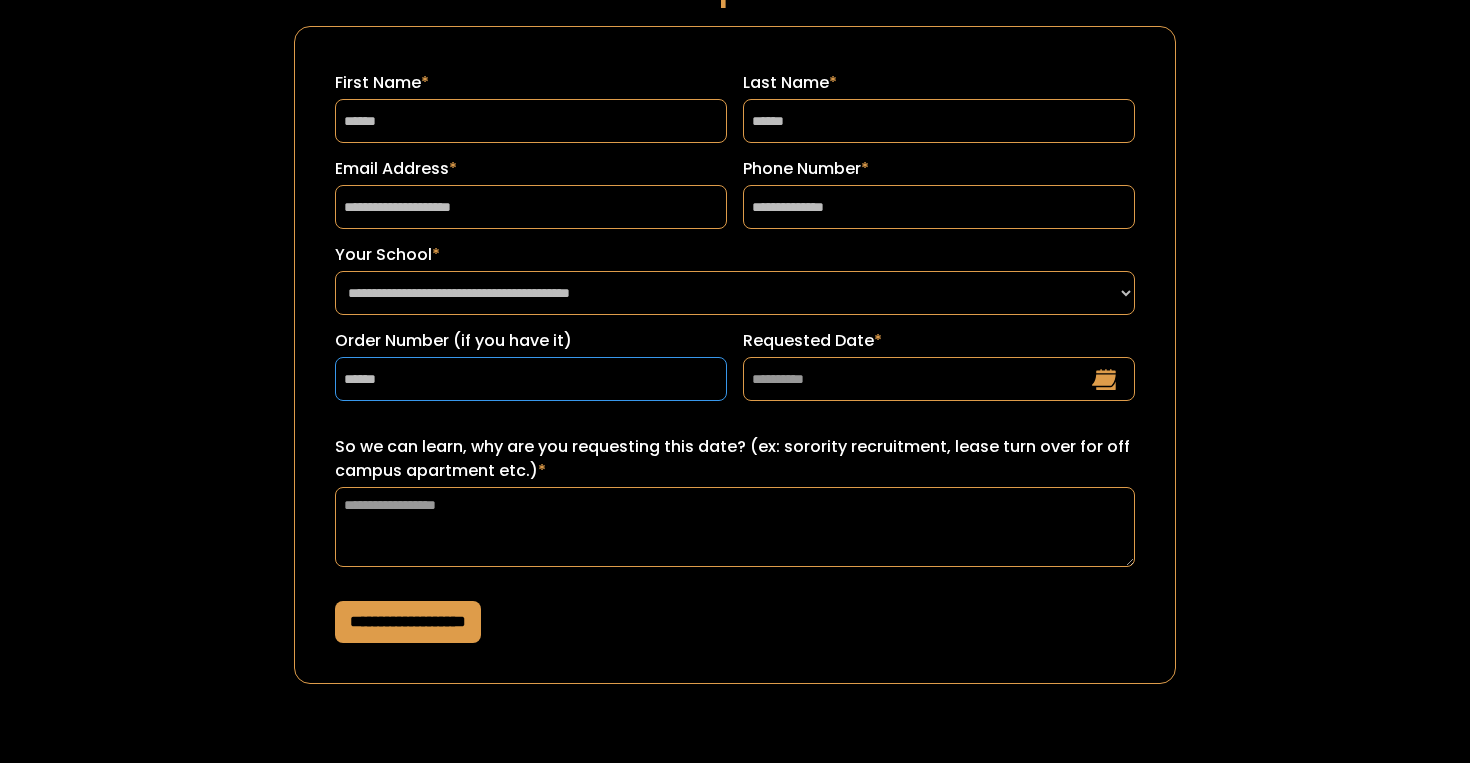 type on "******" 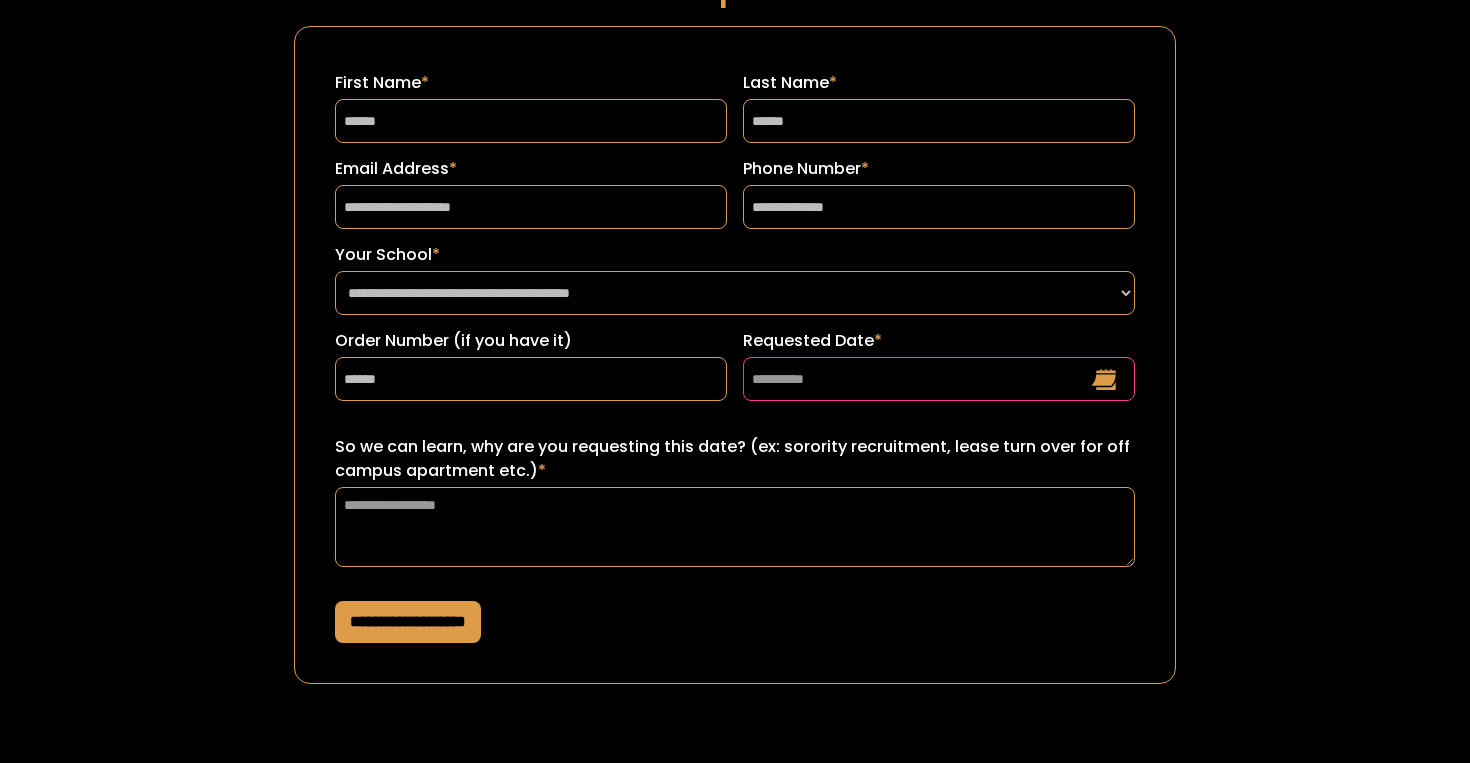 click on "Requested Date  *" at bounding box center (939, 379) 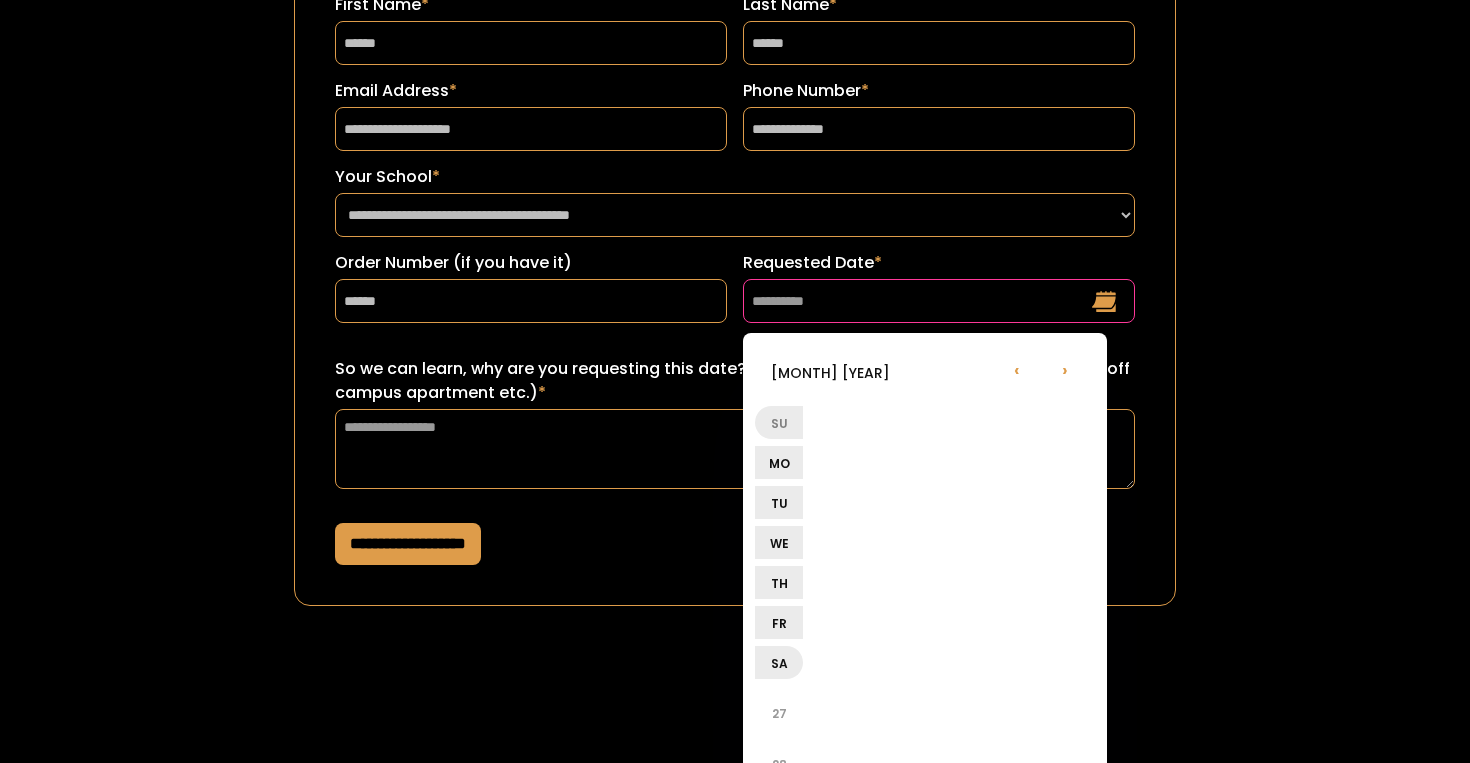 scroll, scrollTop: 272, scrollLeft: 0, axis: vertical 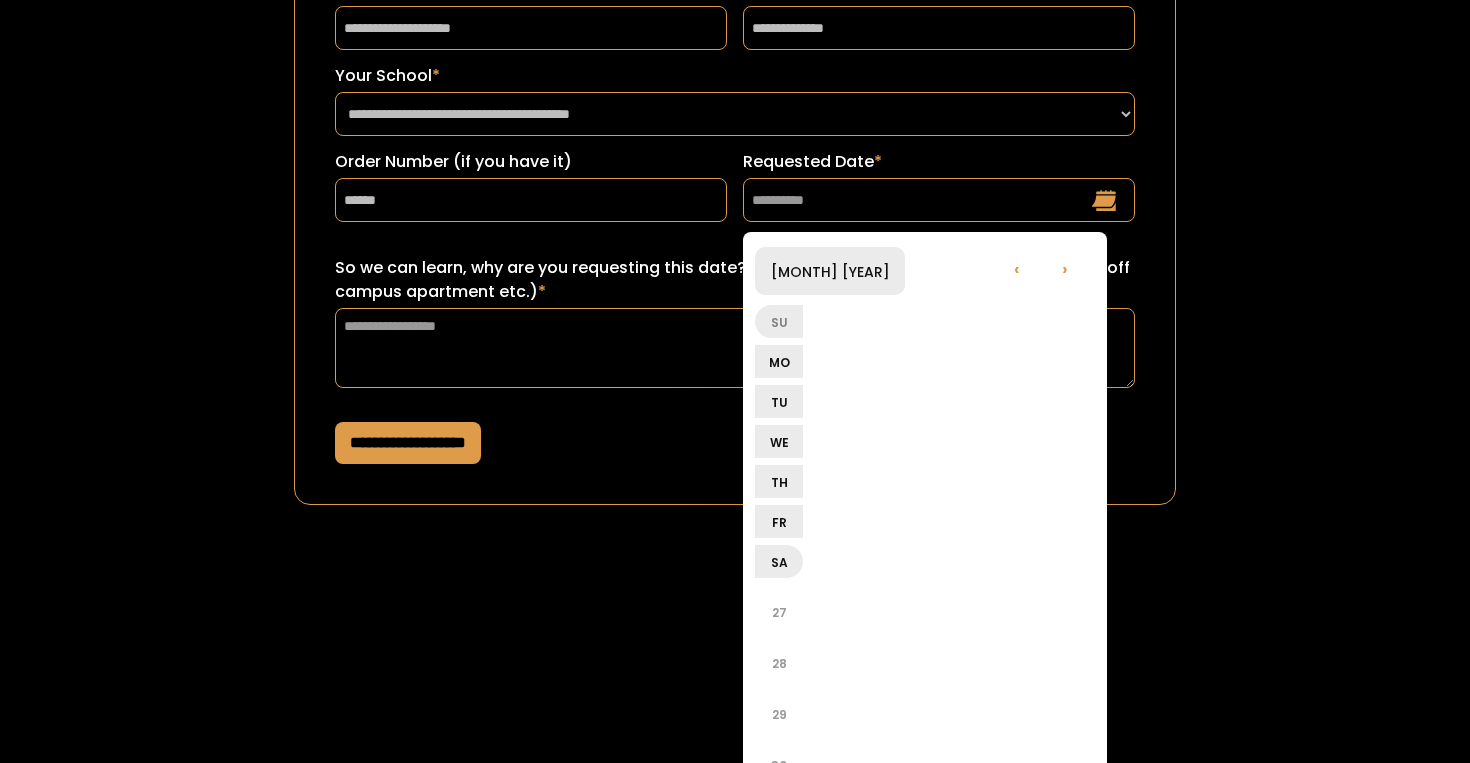 click on "August 2025" at bounding box center (830, 271) 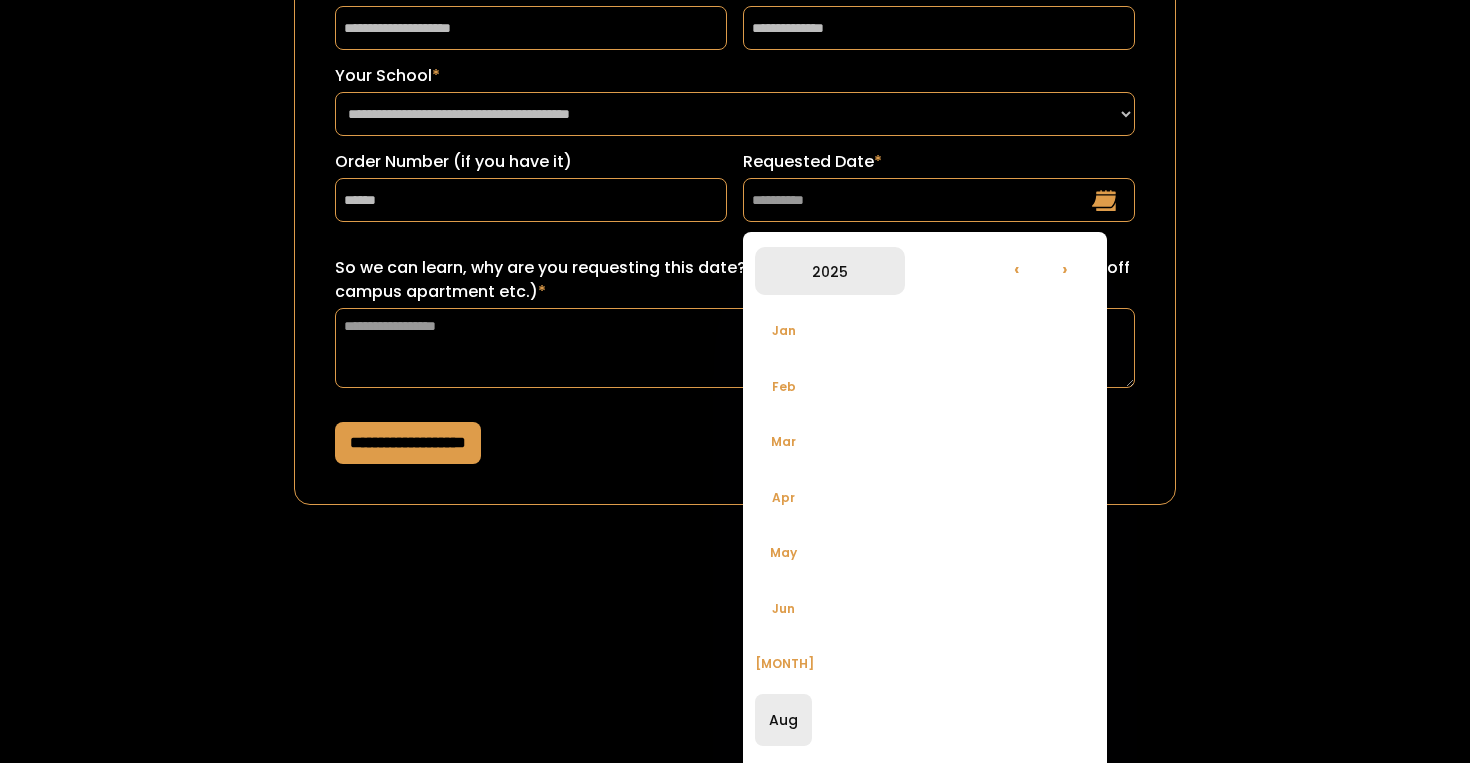 click on "2025" at bounding box center [830, 271] 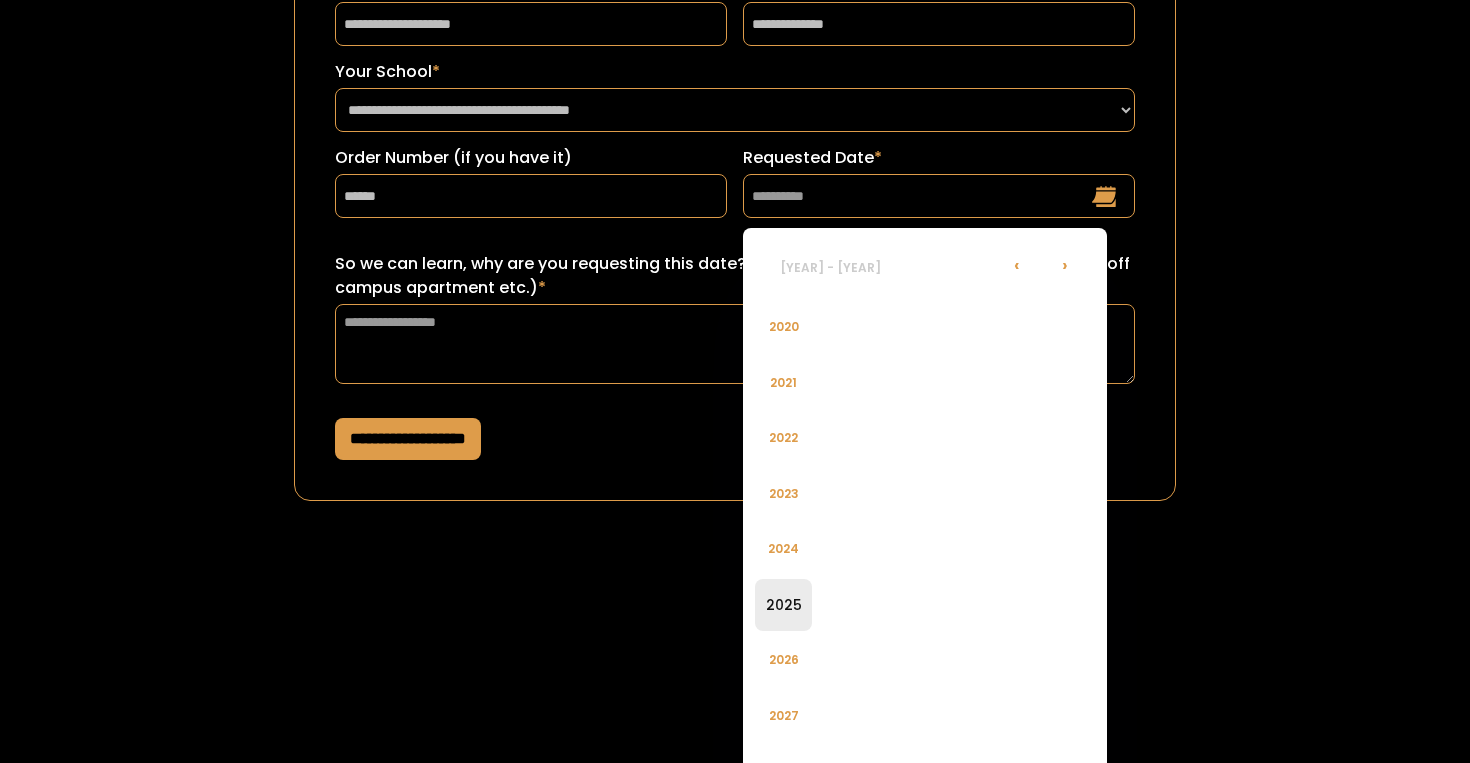 scroll, scrollTop: 296, scrollLeft: 0, axis: vertical 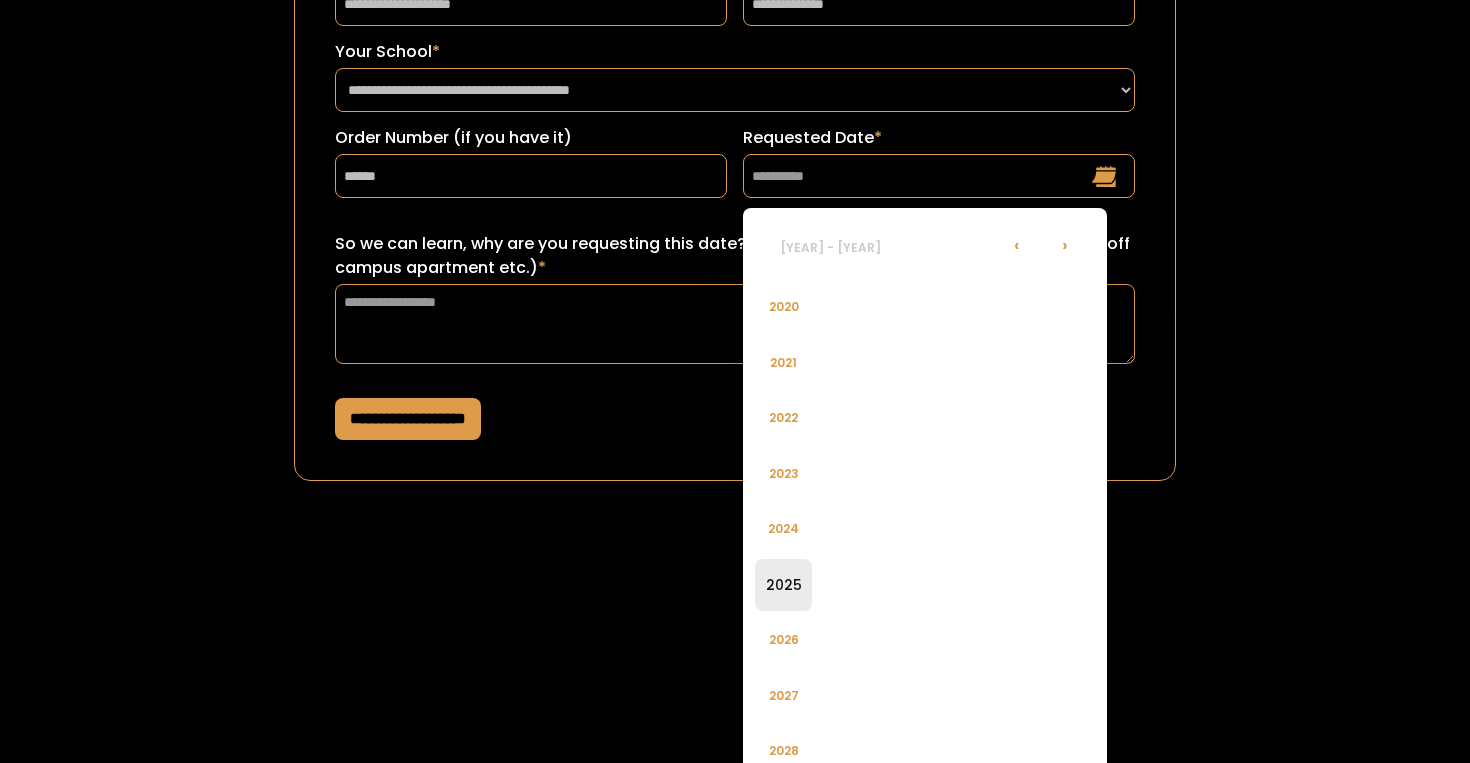 click on "2020 - 2031" at bounding box center [830, 247] 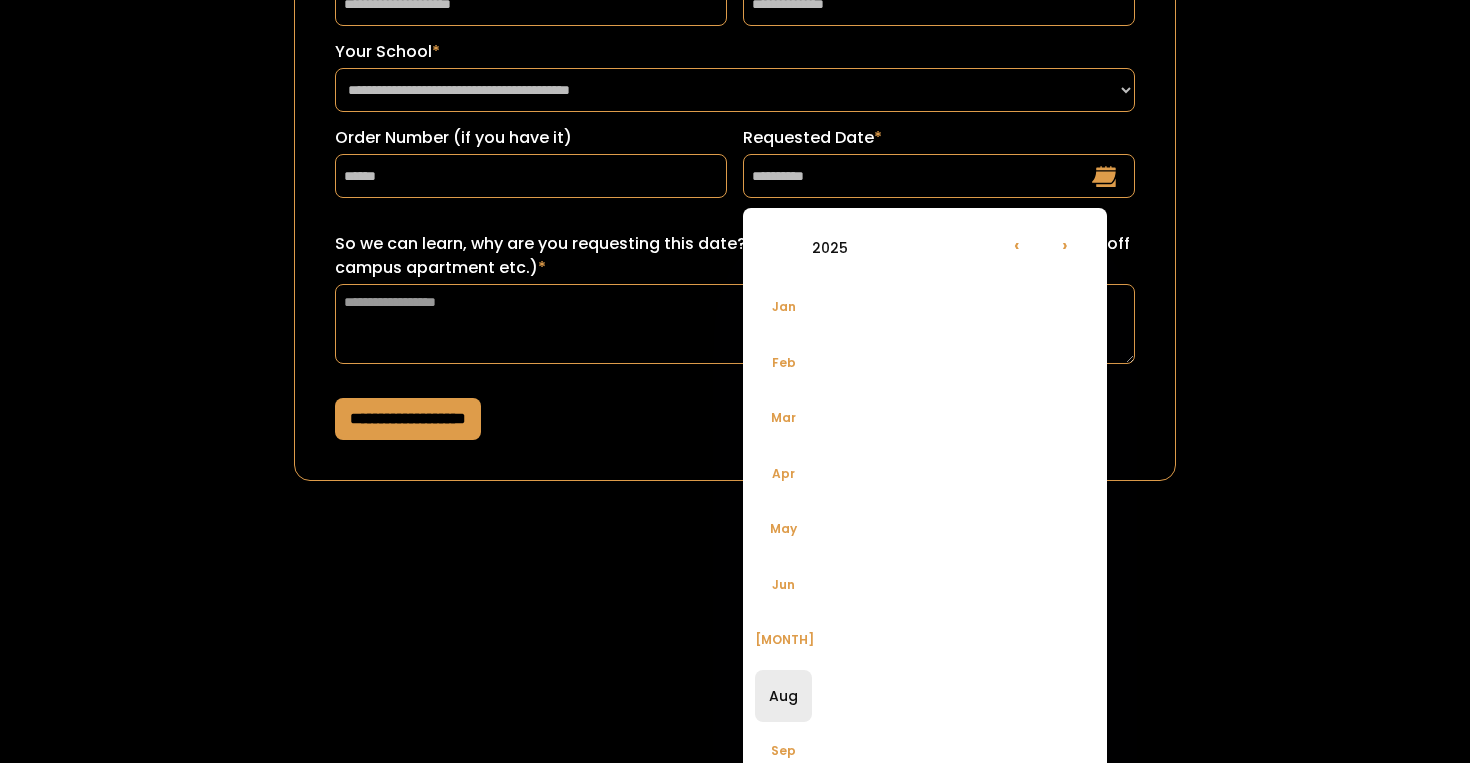click on "Aug" at bounding box center [783, 696] 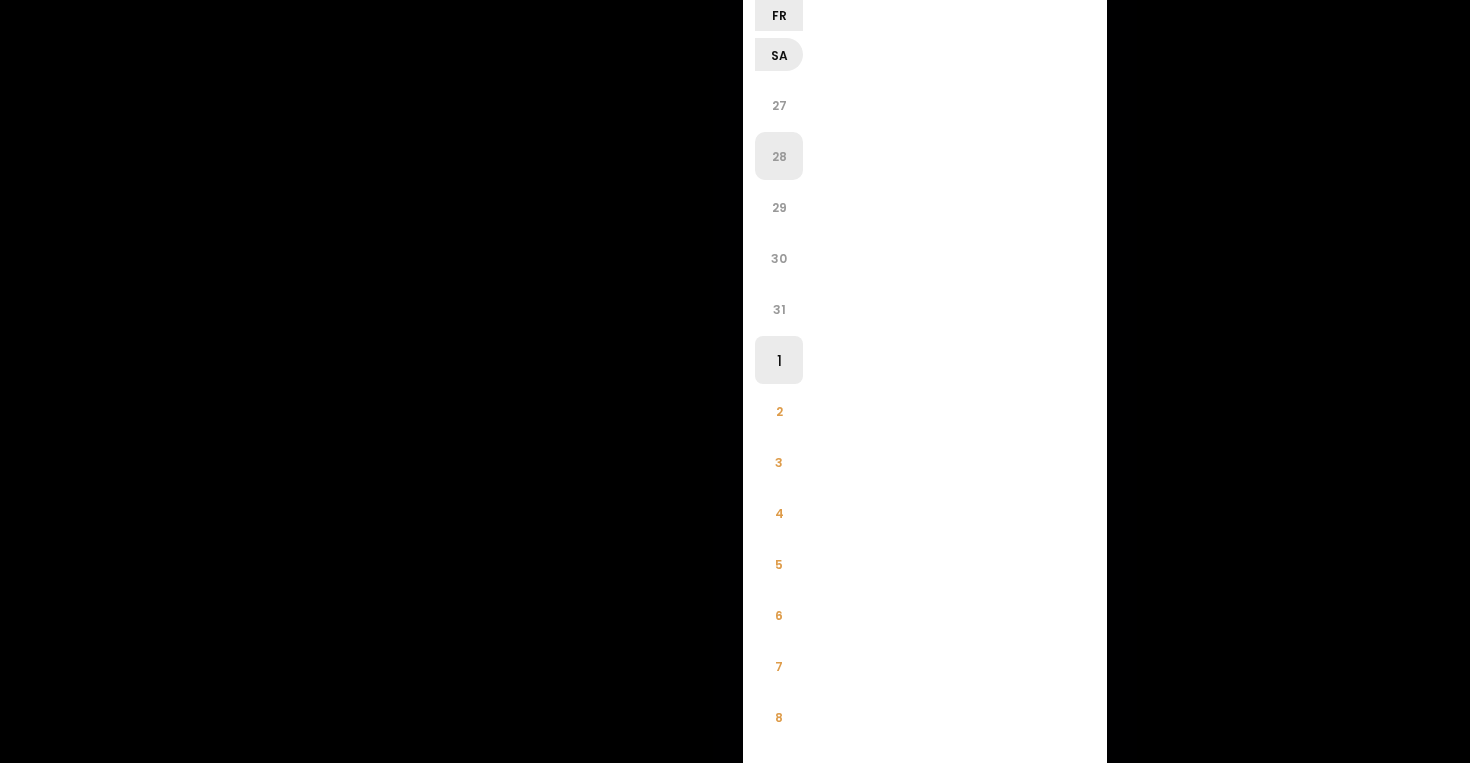 scroll, scrollTop: 796, scrollLeft: 0, axis: vertical 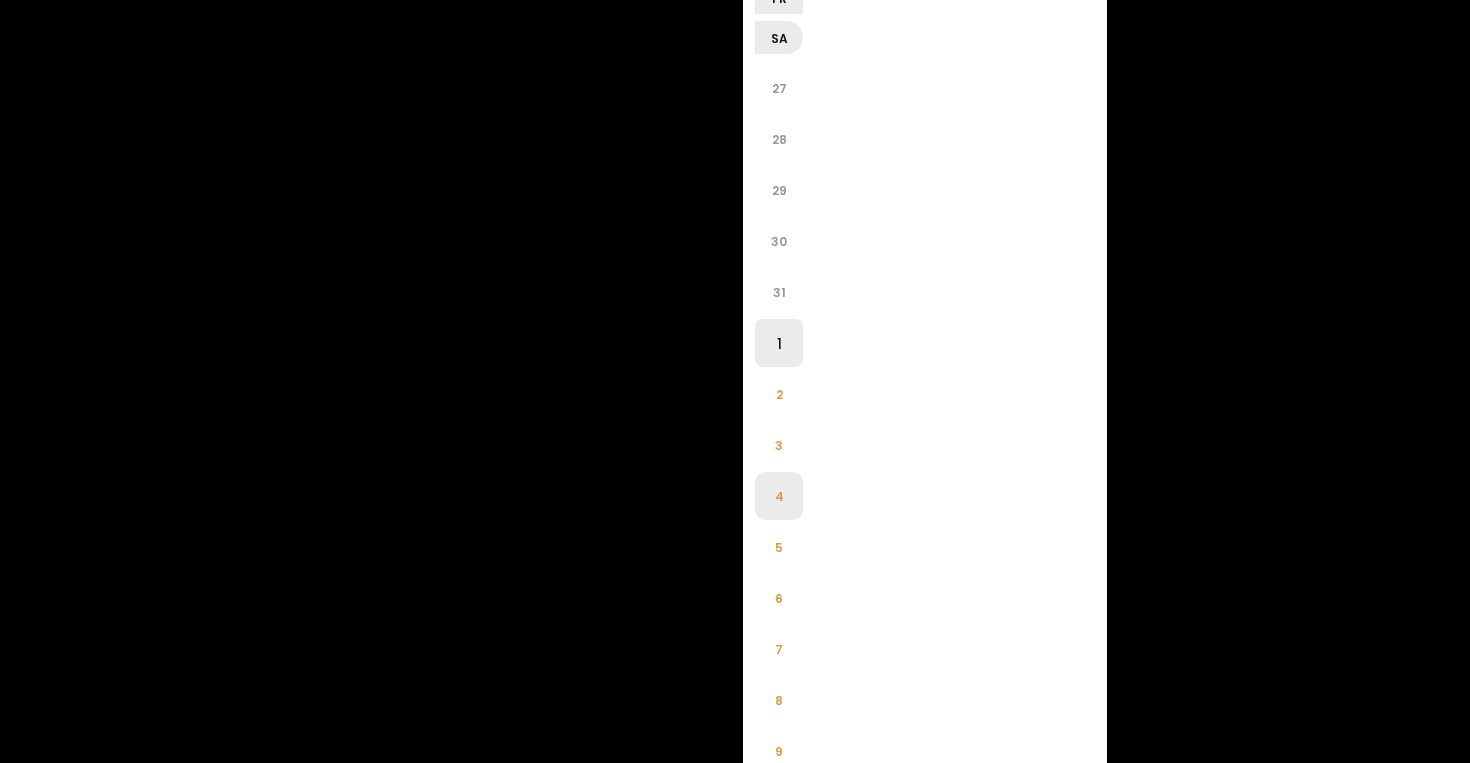 click on "4" at bounding box center (779, 496) 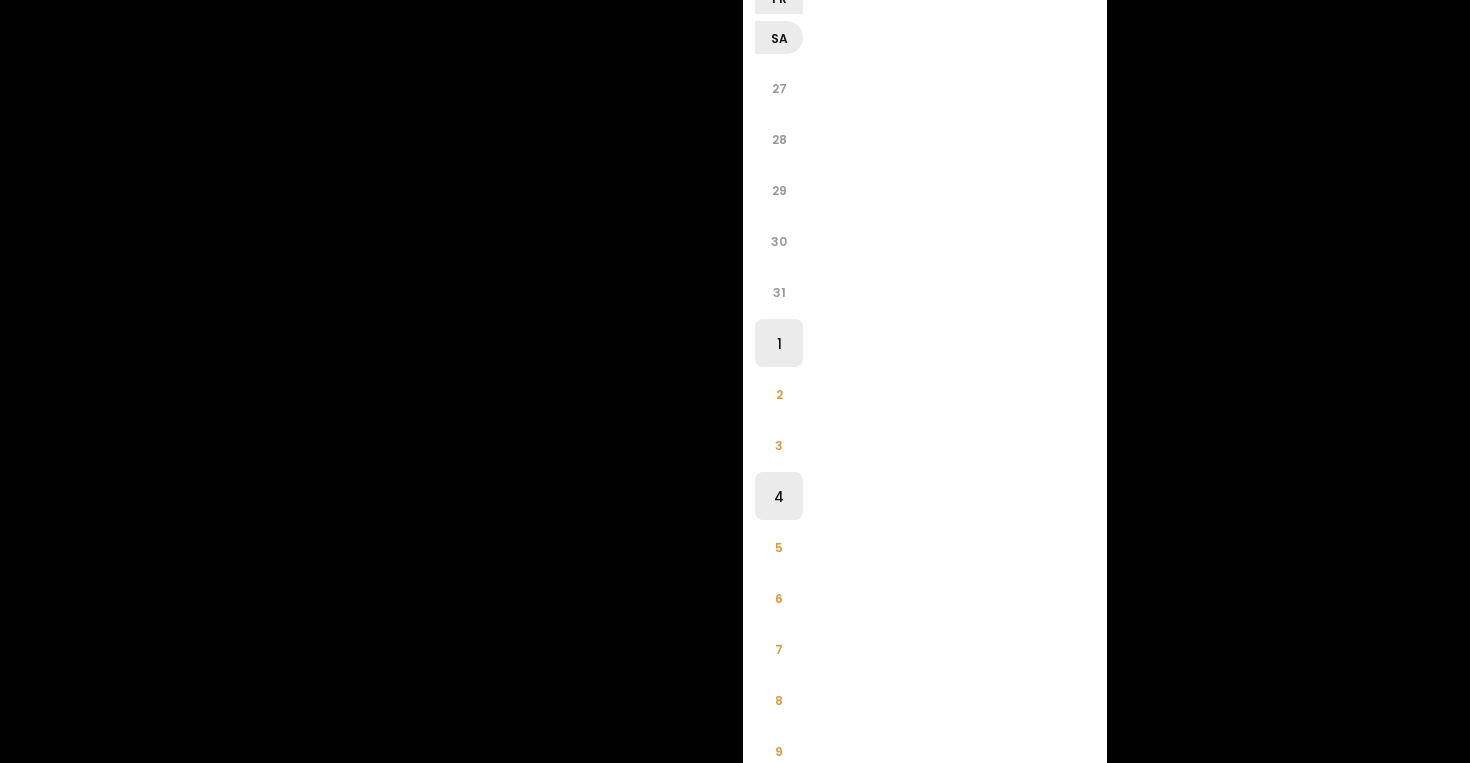 click on "4" at bounding box center [779, 496] 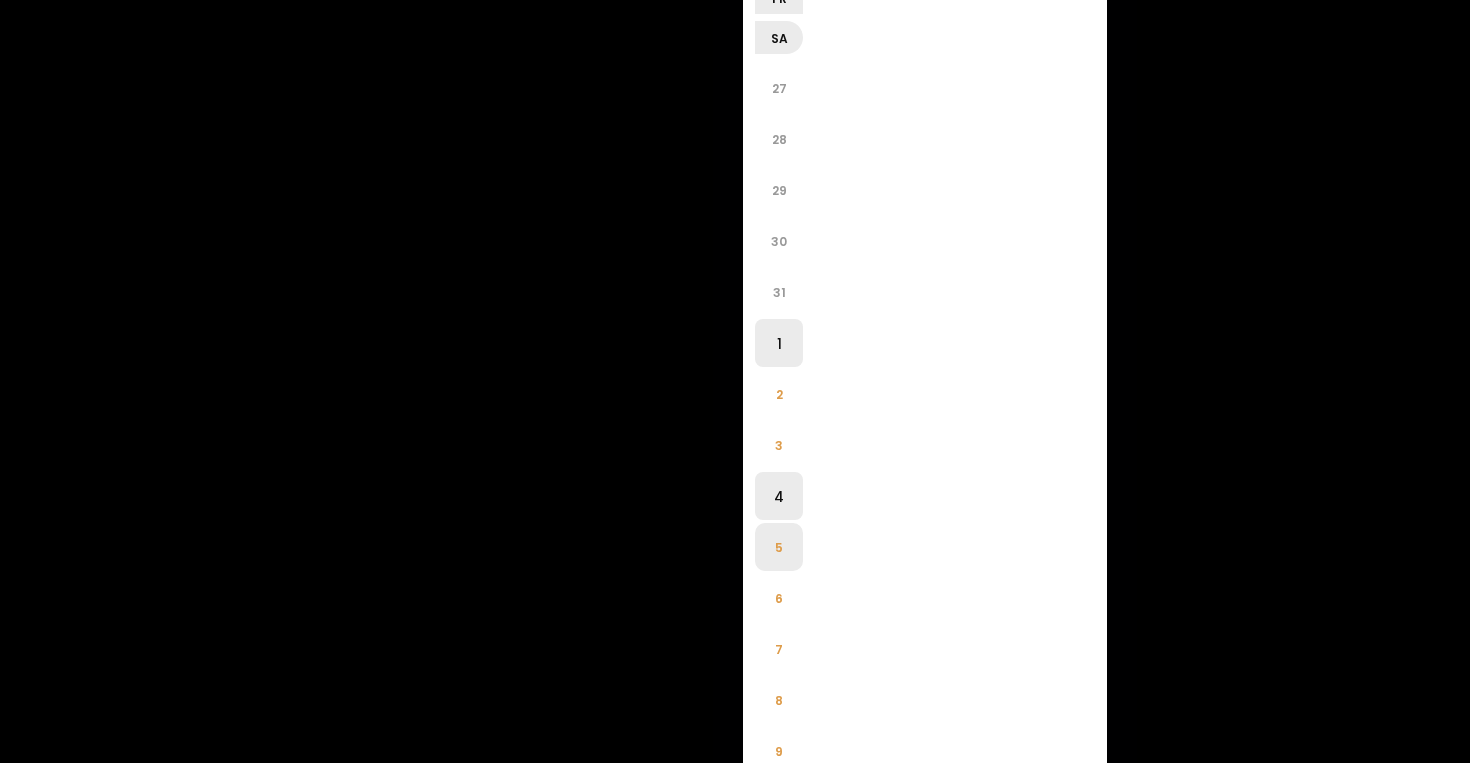 click on "5" at bounding box center (779, 547) 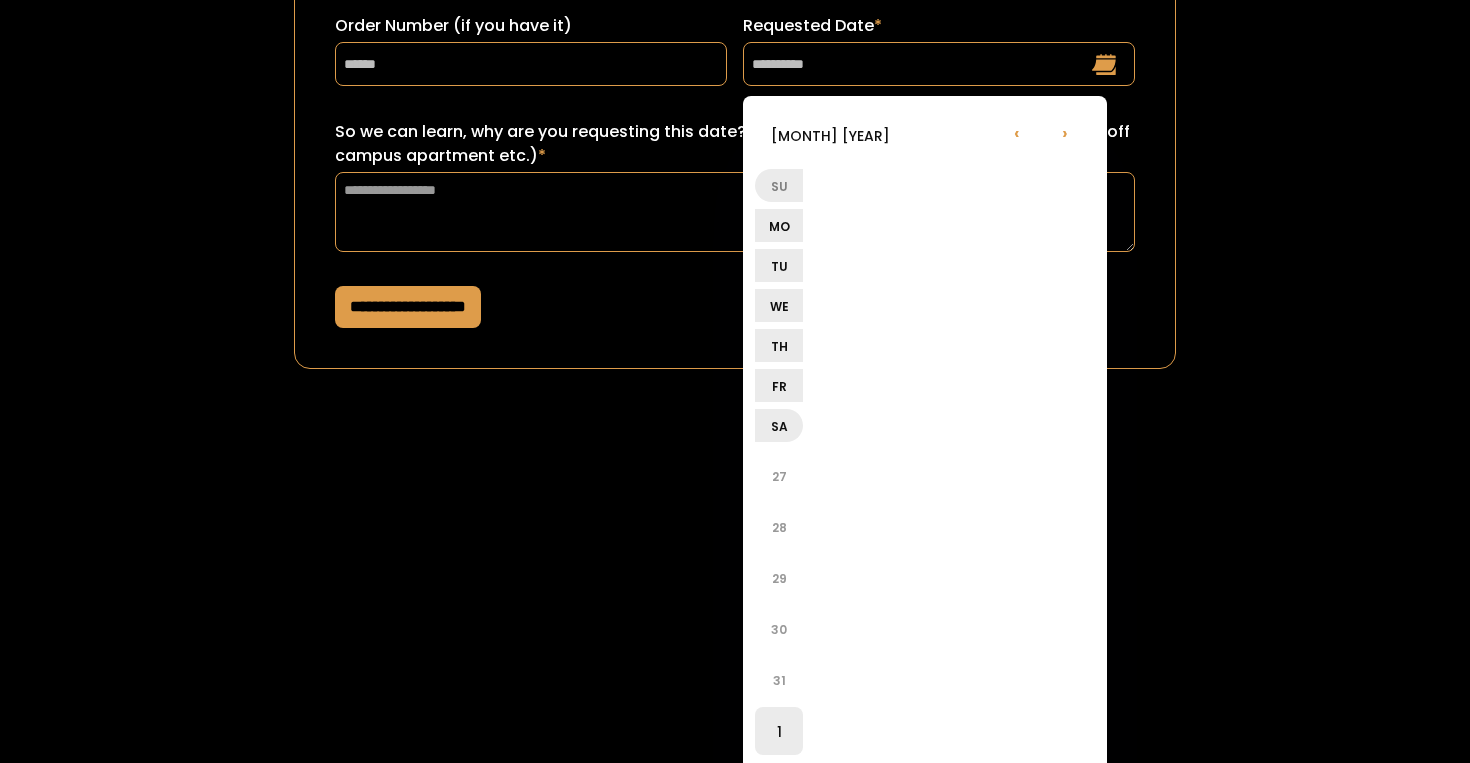 scroll, scrollTop: 406, scrollLeft: 0, axis: vertical 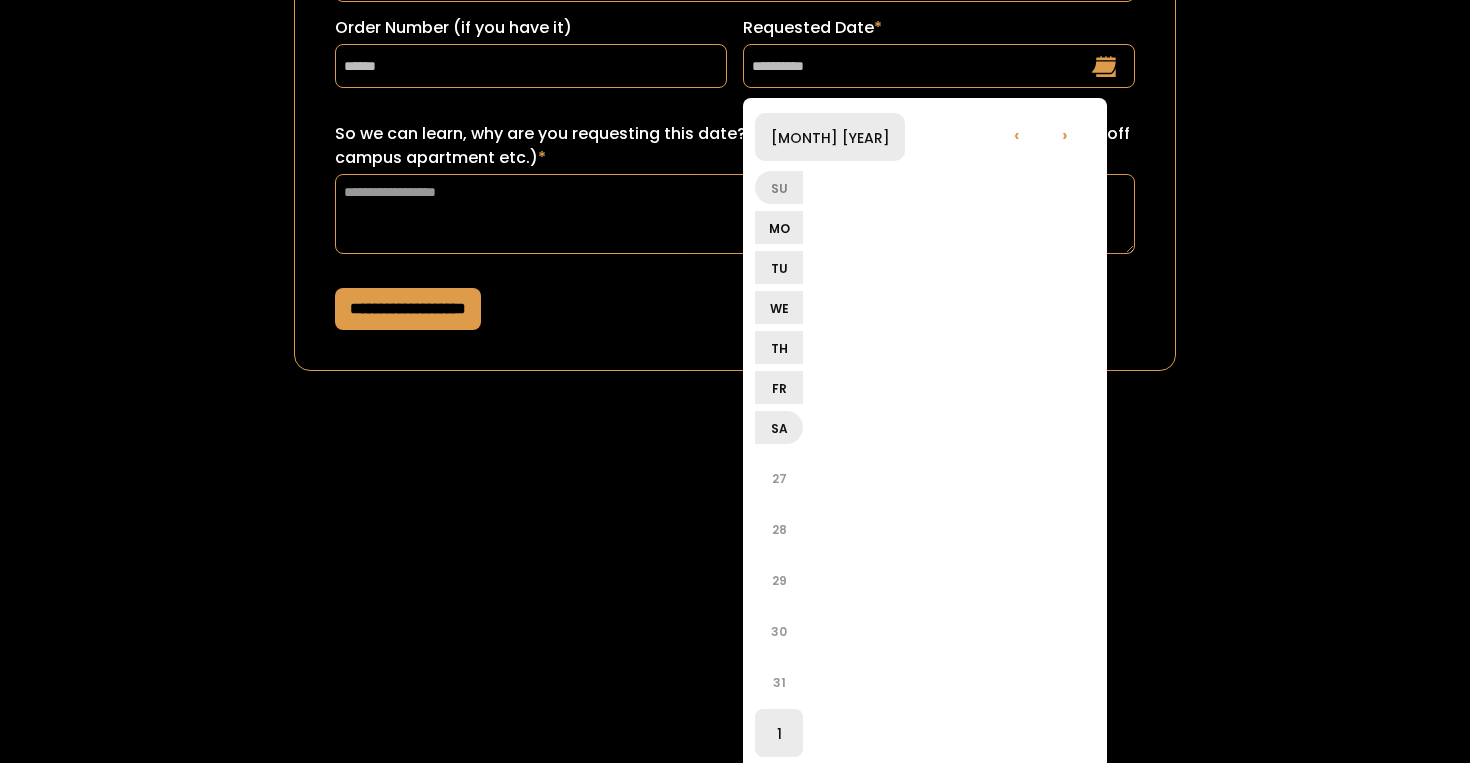 click on "August 2025" at bounding box center (830, 137) 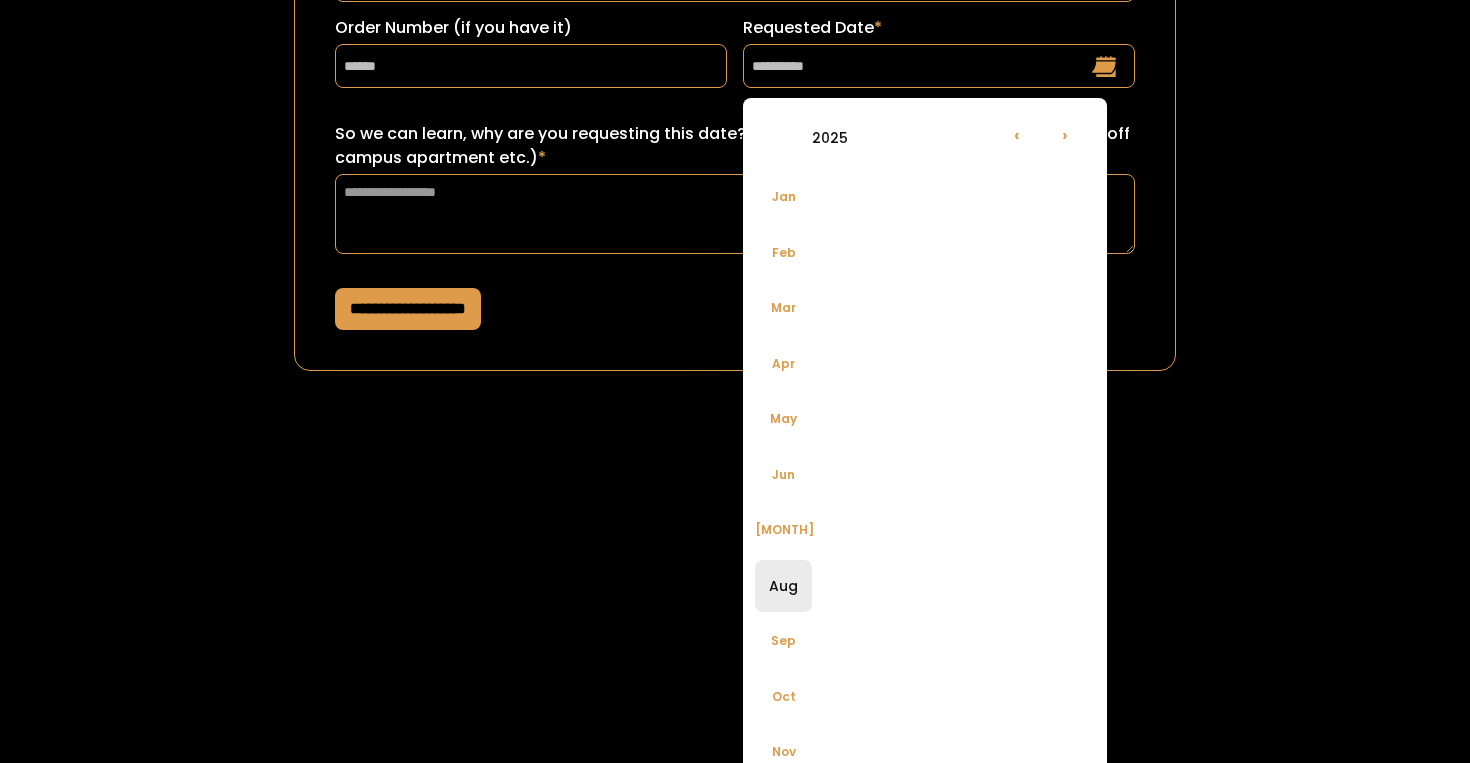 click on "Aug" at bounding box center (783, 586) 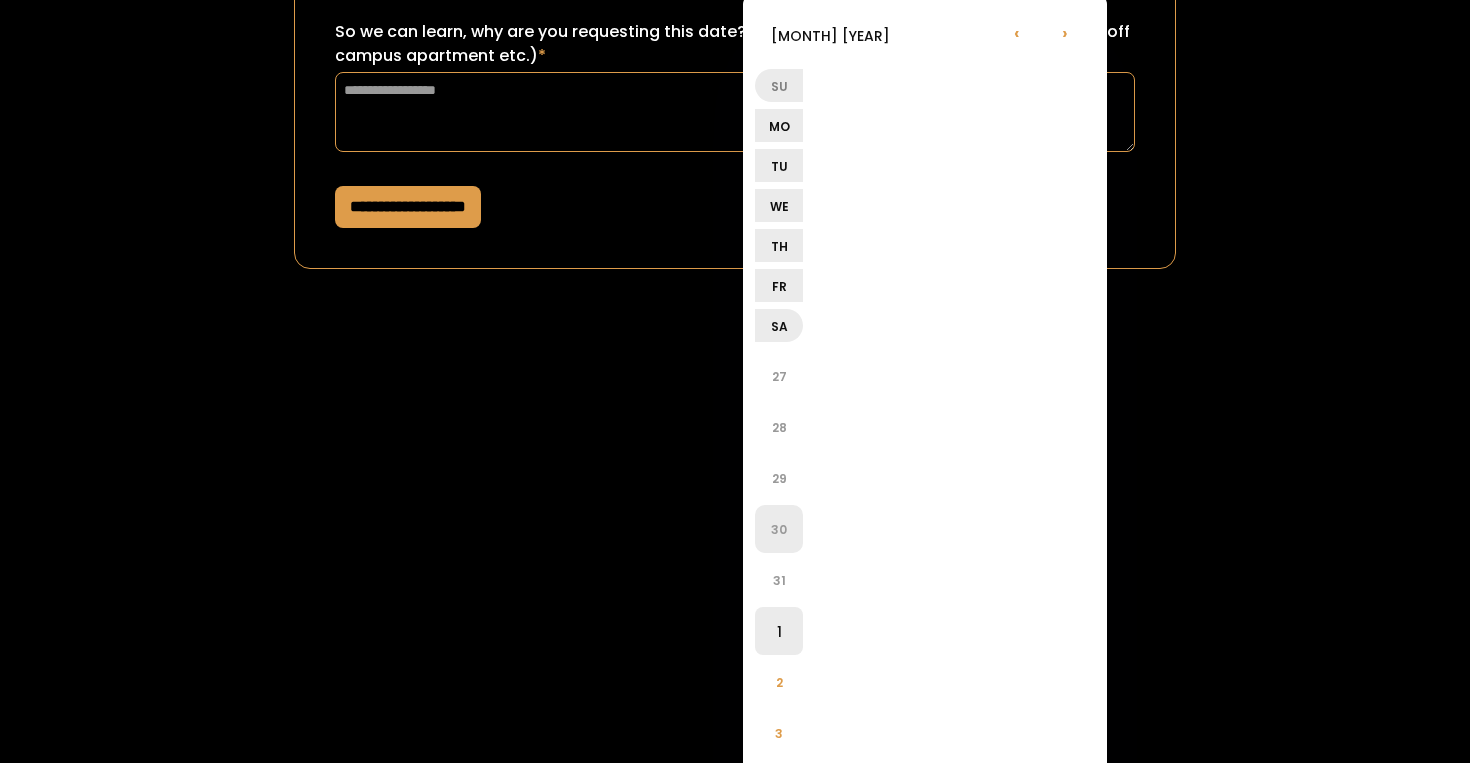 scroll, scrollTop: 511, scrollLeft: 0, axis: vertical 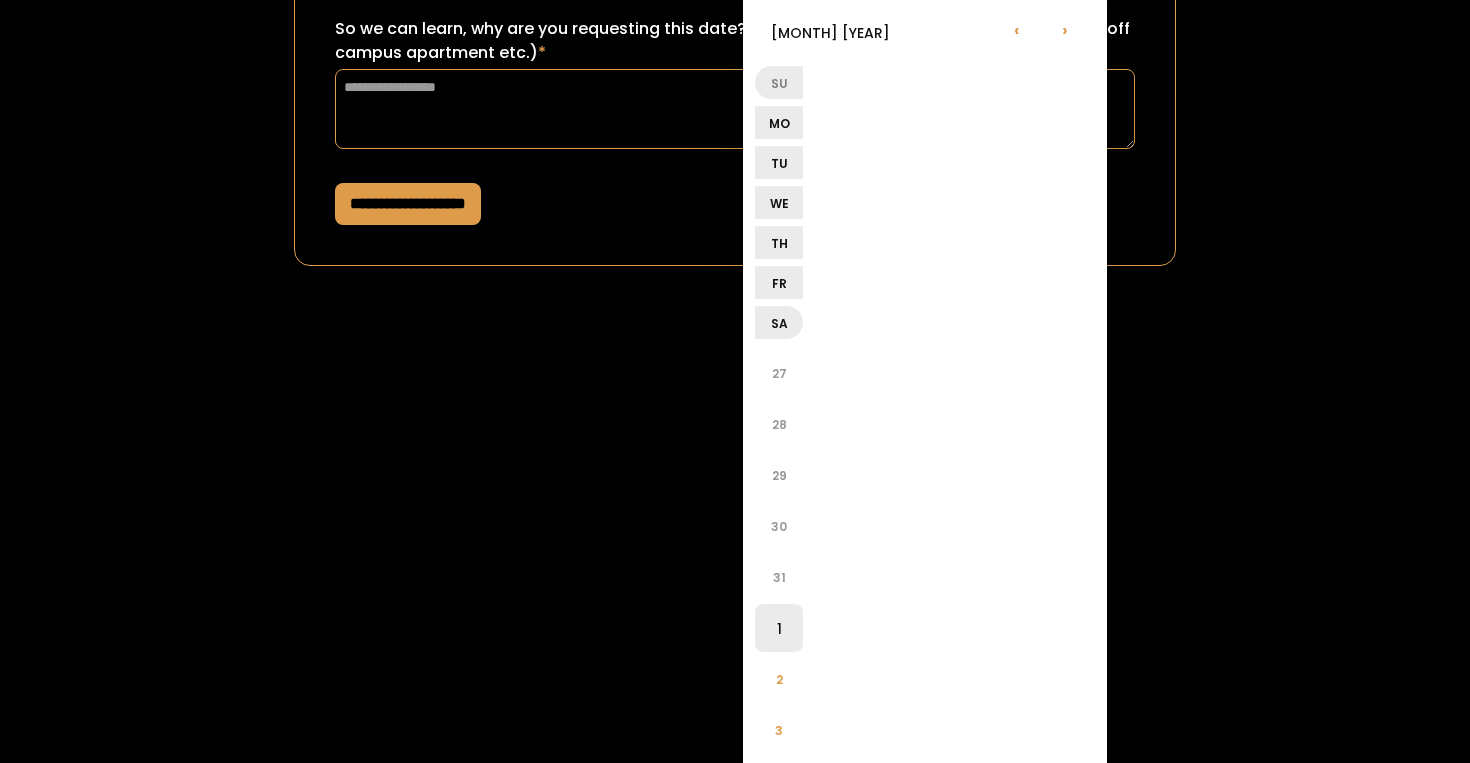 click on "Th" at bounding box center [779, 242] 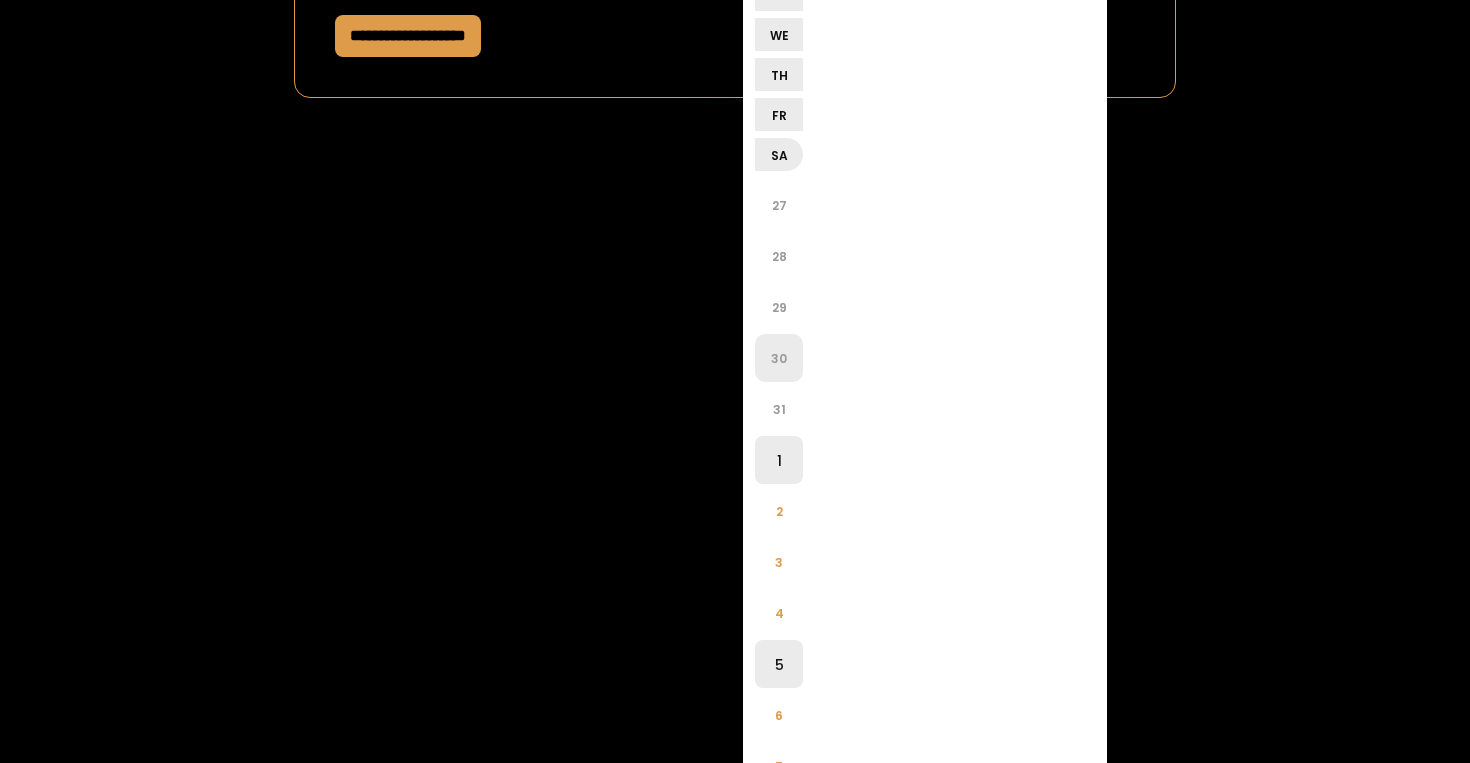 scroll, scrollTop: 682, scrollLeft: 0, axis: vertical 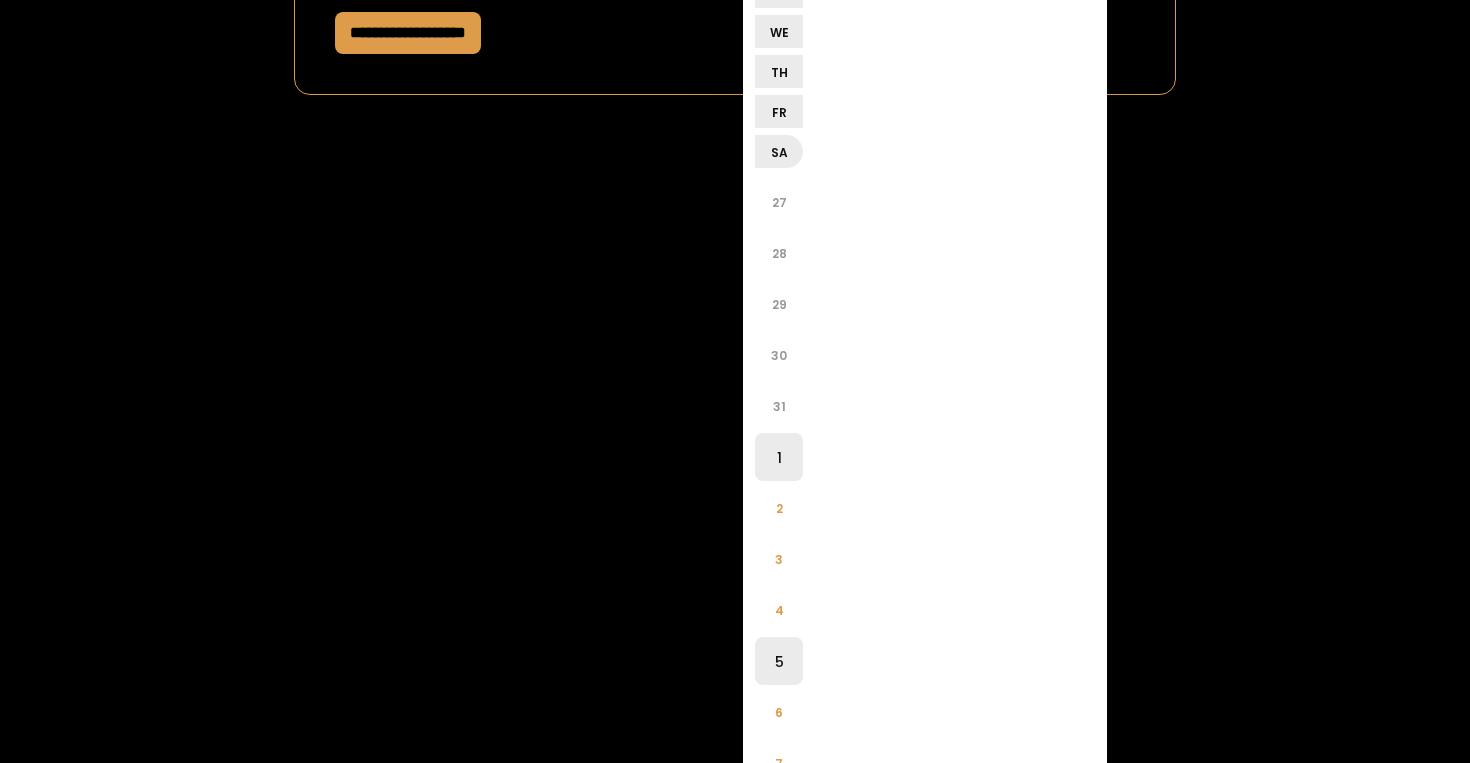 click on "5" at bounding box center (779, 661) 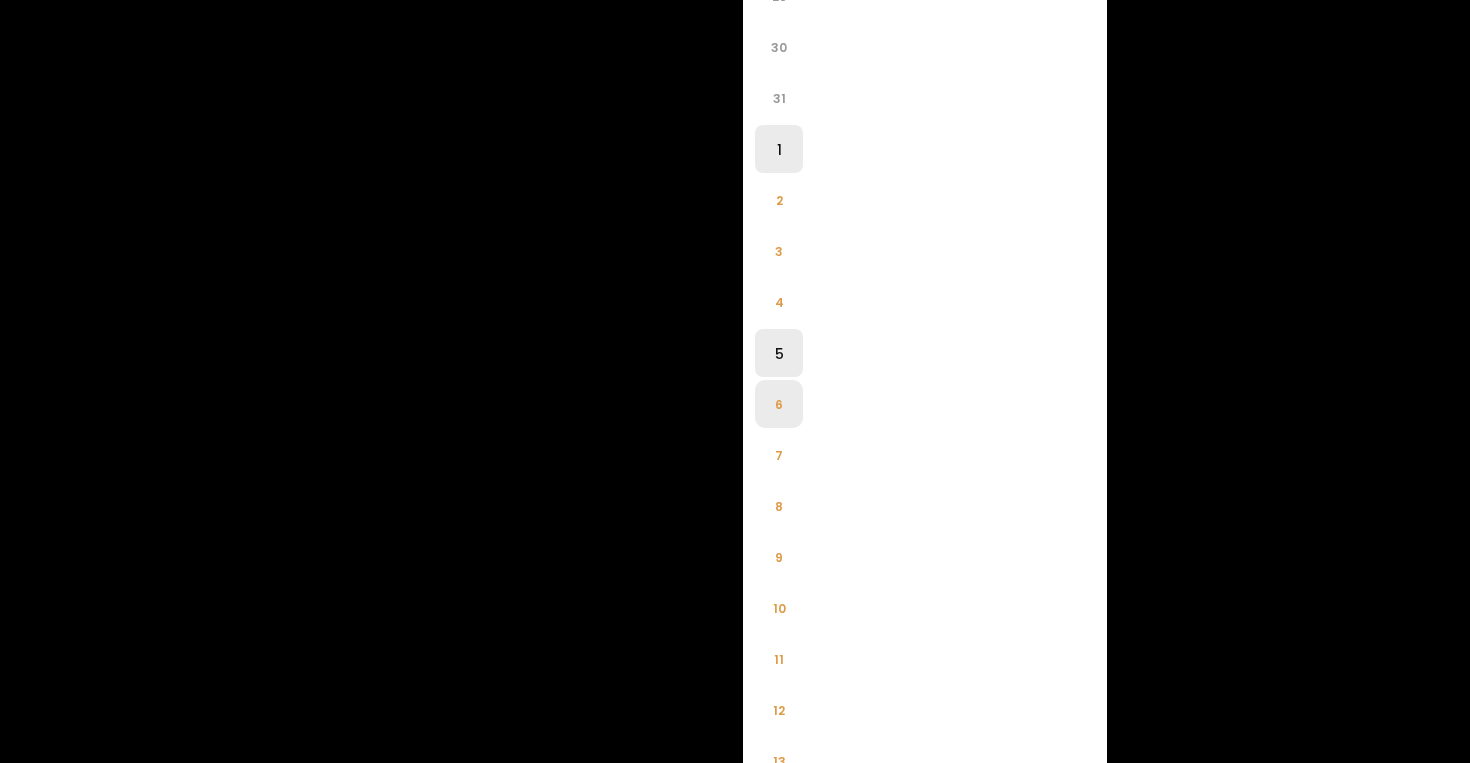 scroll, scrollTop: 994, scrollLeft: 0, axis: vertical 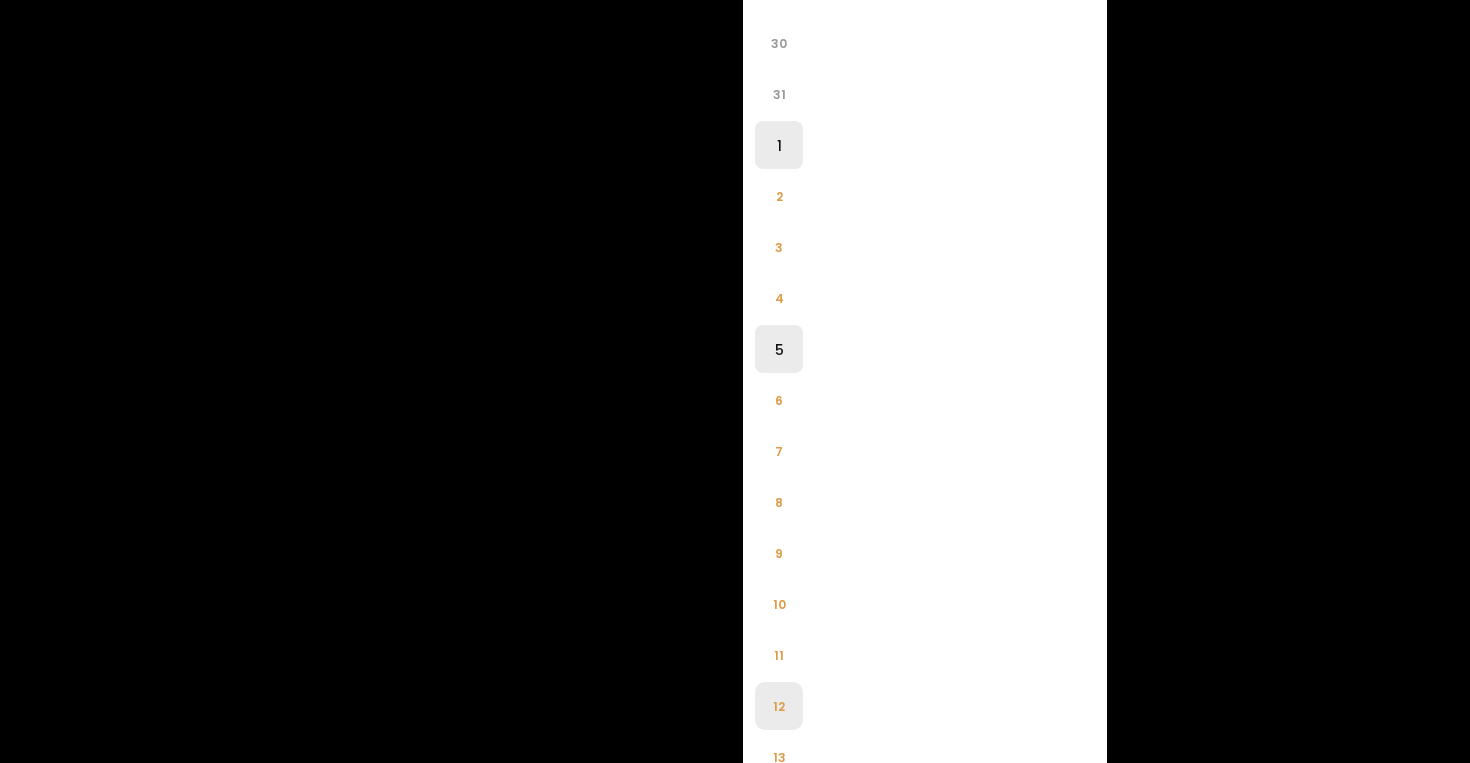 click on "12" at bounding box center (779, 706) 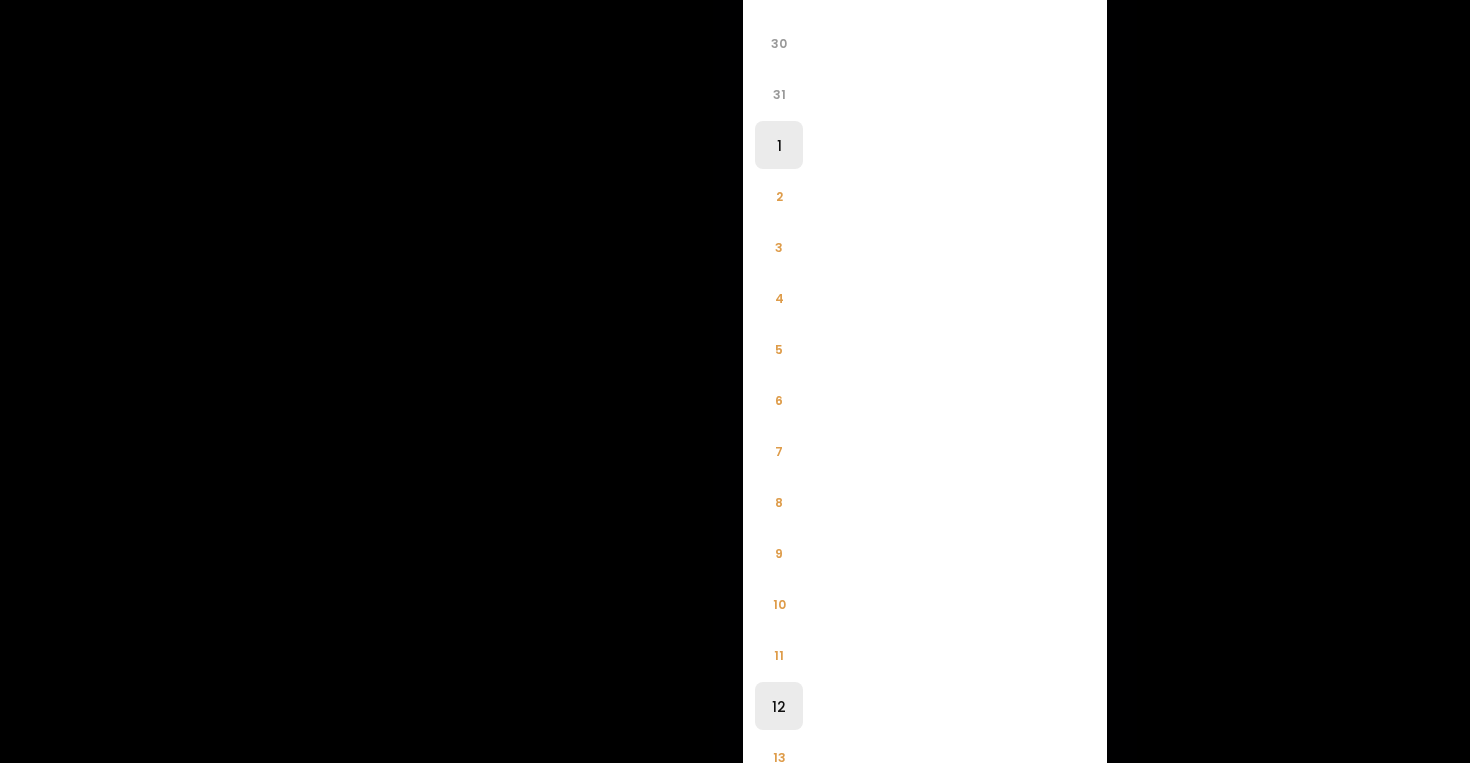 click on "12" at bounding box center [779, 706] 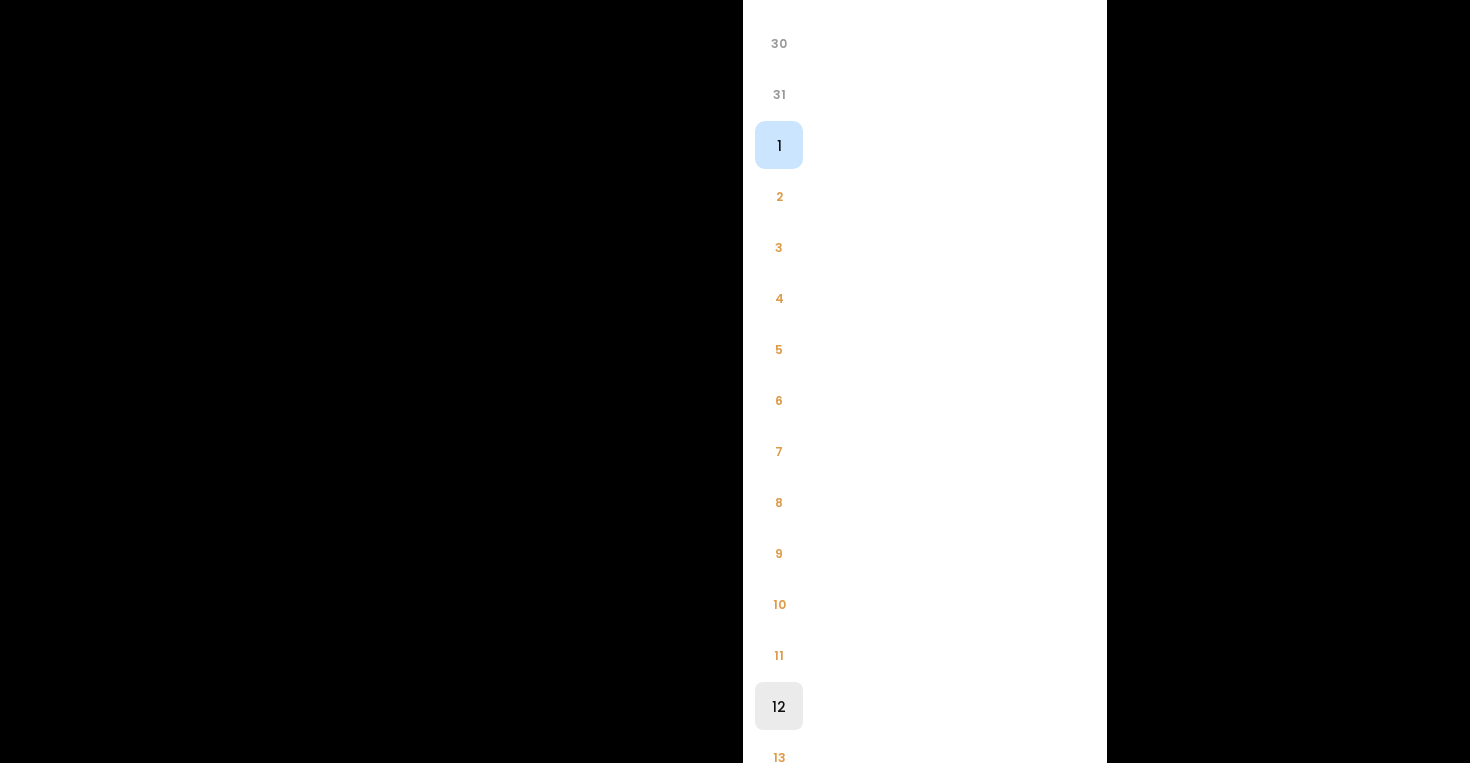 click on "1" at bounding box center [779, 145] 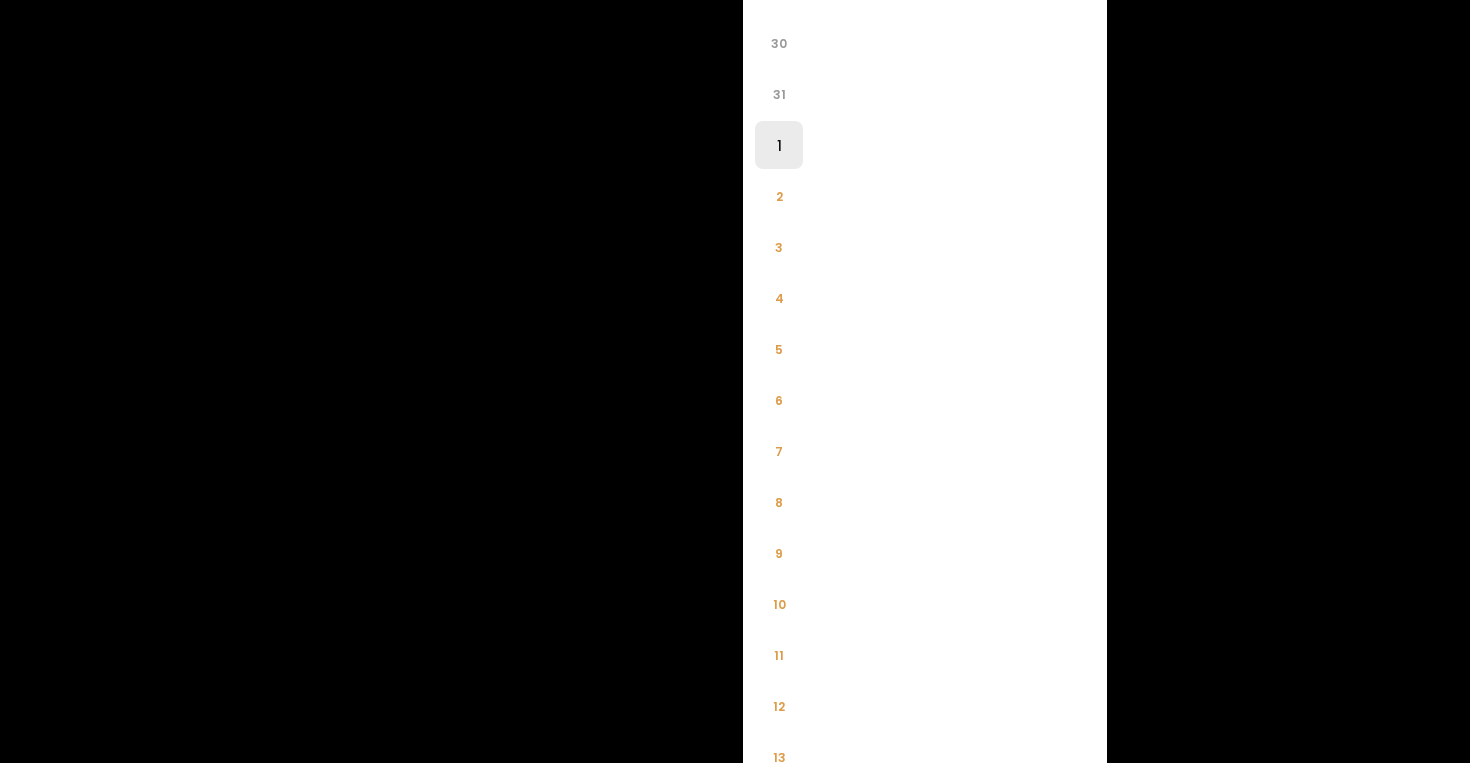 click on "1" at bounding box center (779, 145) 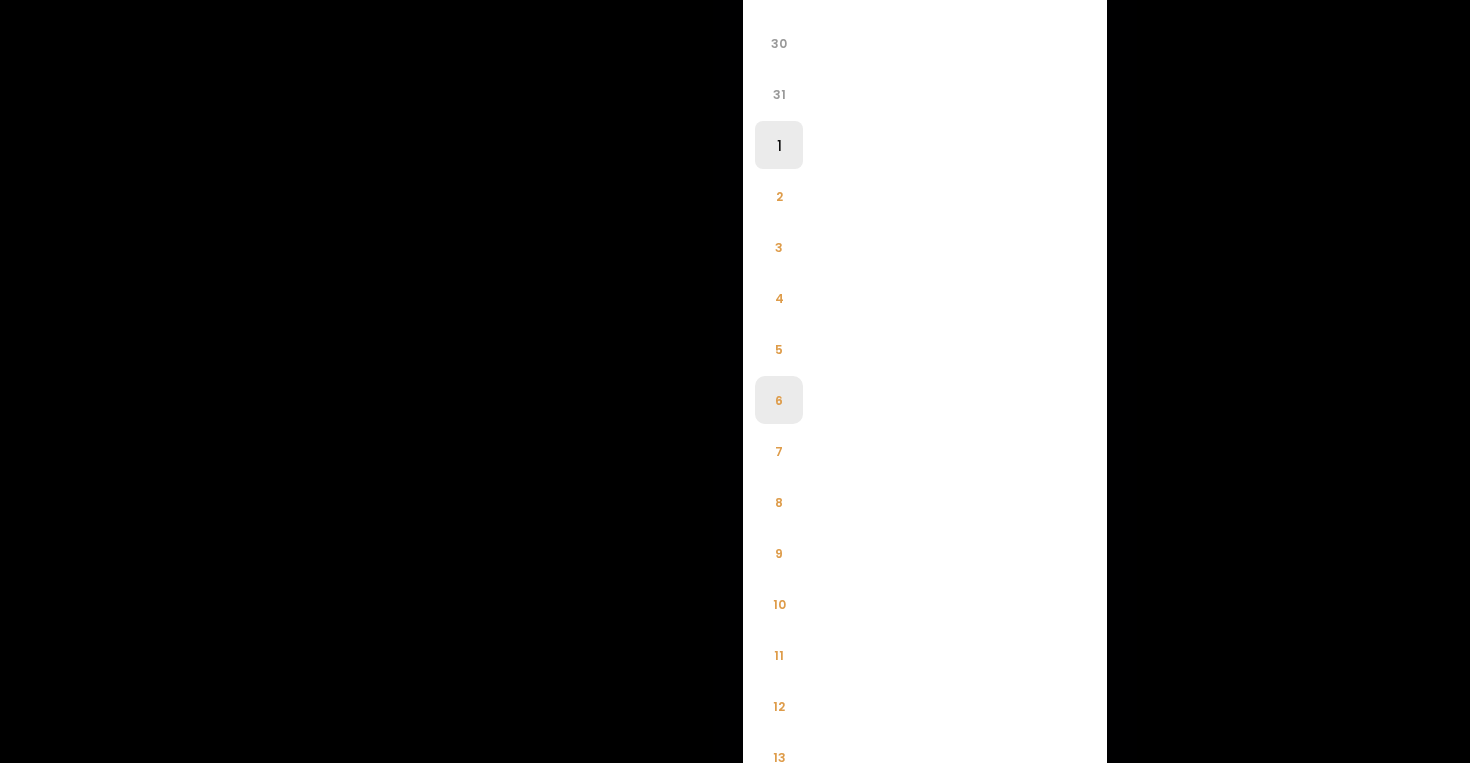 click on "6" at bounding box center (779, 400) 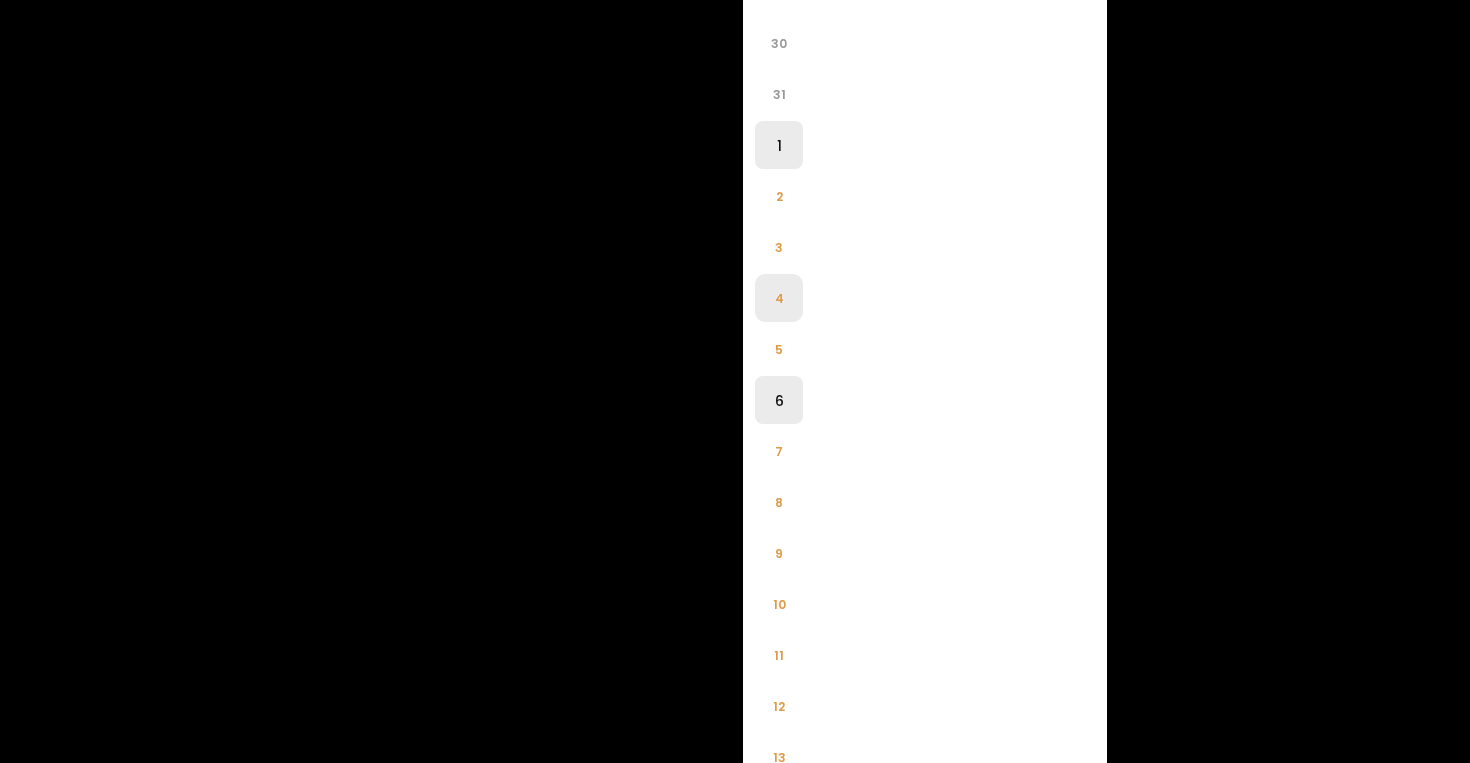 click on "4" at bounding box center (779, 298) 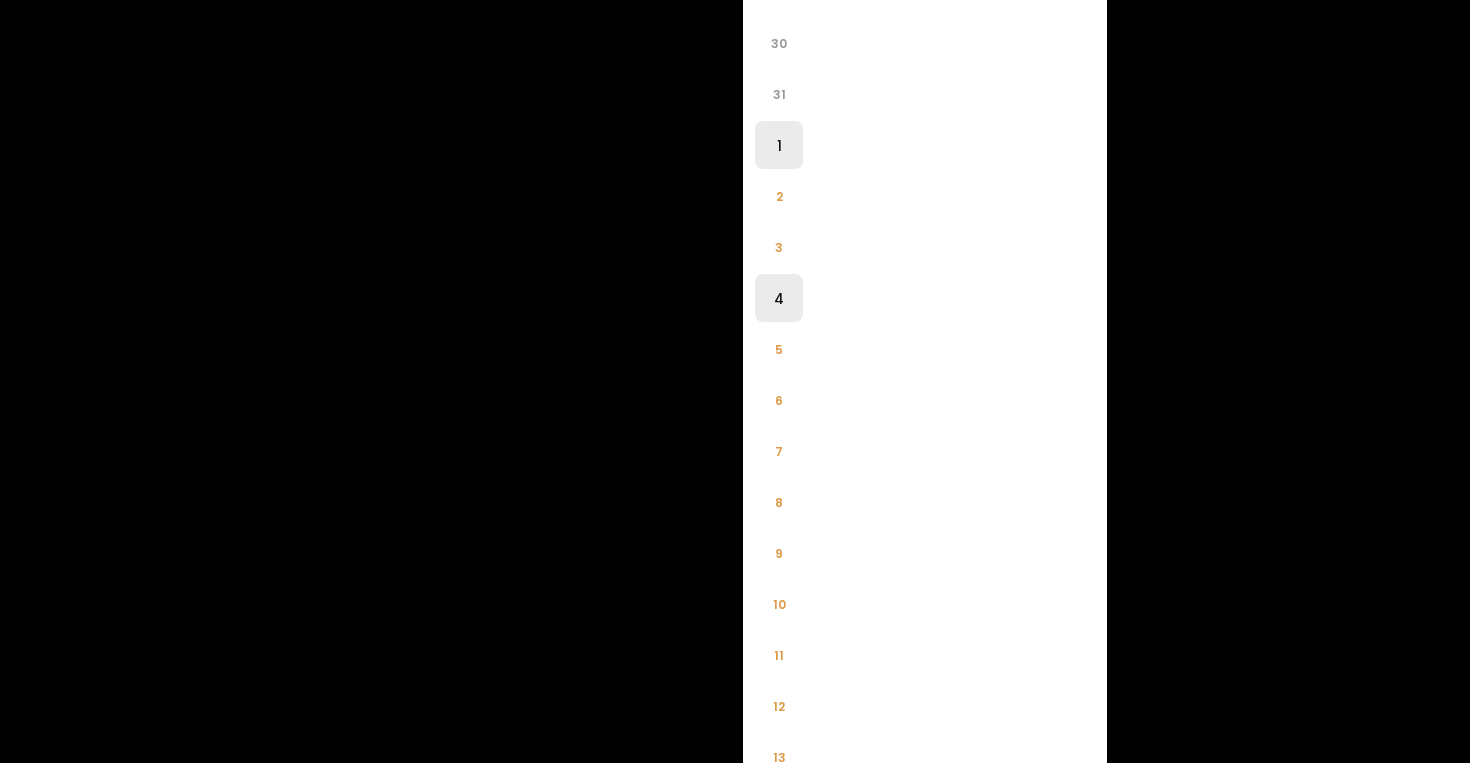 click on "4" at bounding box center [779, 298] 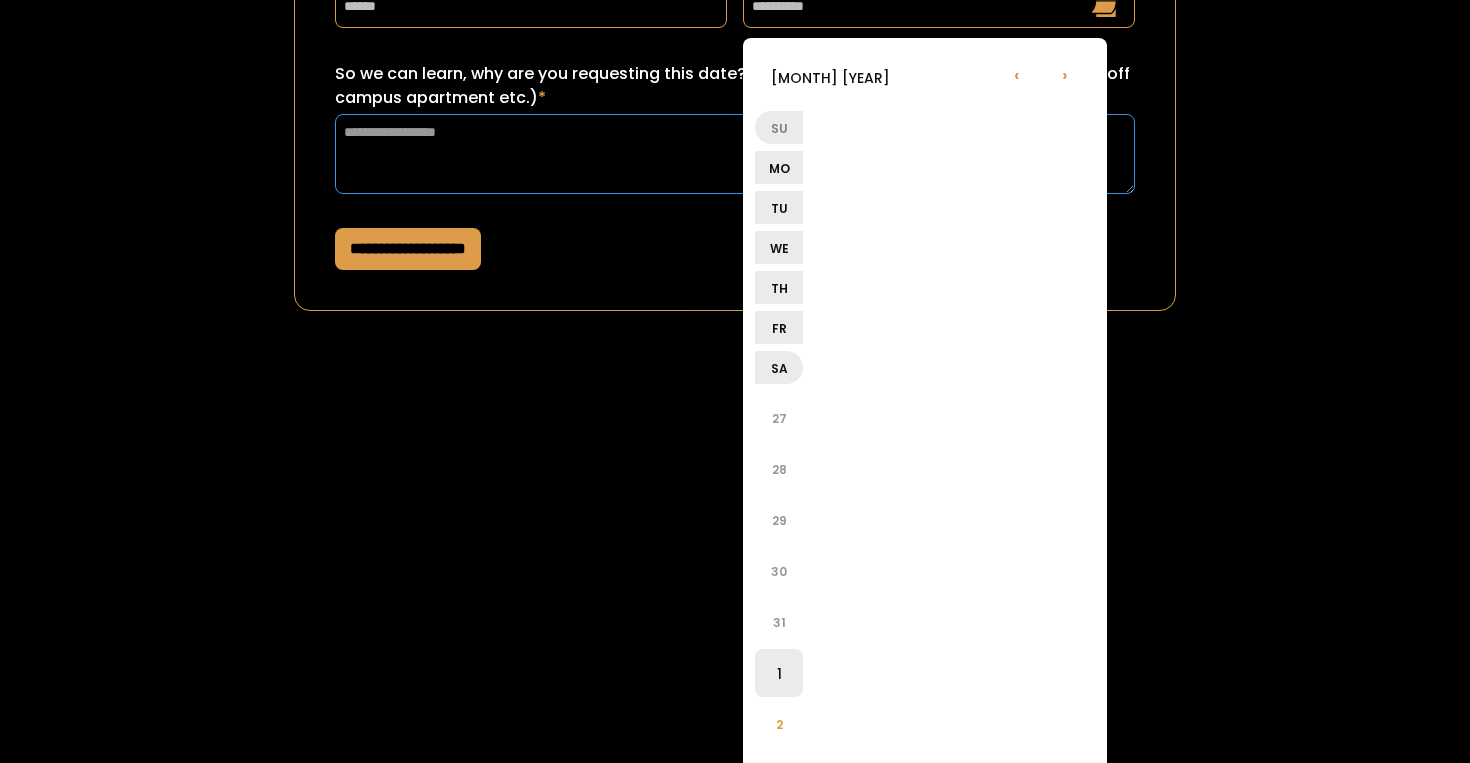 click on "So we can learn, why are you requesting this date? (ex: sorority recruitment, lease turn over for off campus apartment etc.)  *" at bounding box center [735, 154] 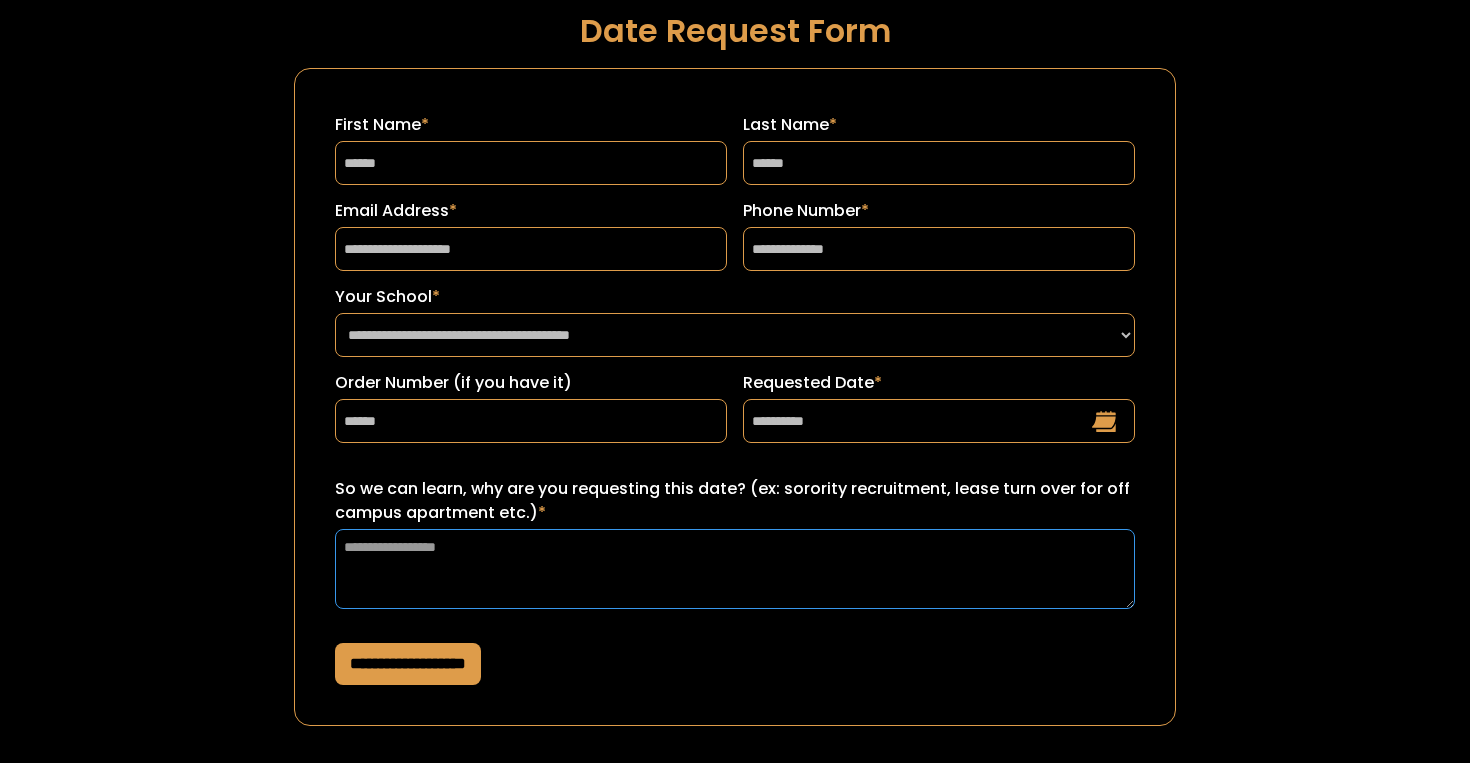 scroll, scrollTop: 26, scrollLeft: 0, axis: vertical 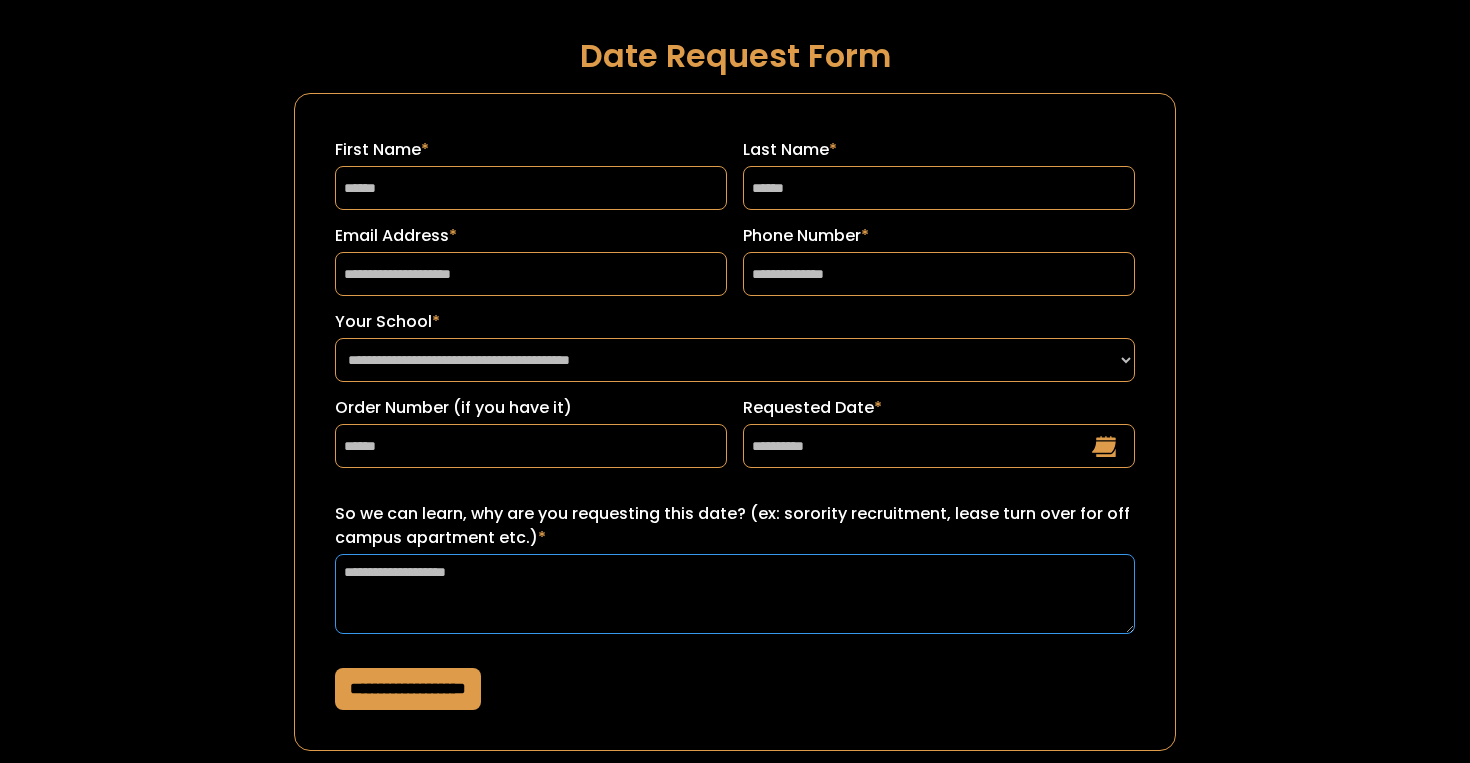 click on "**********" at bounding box center [735, 594] 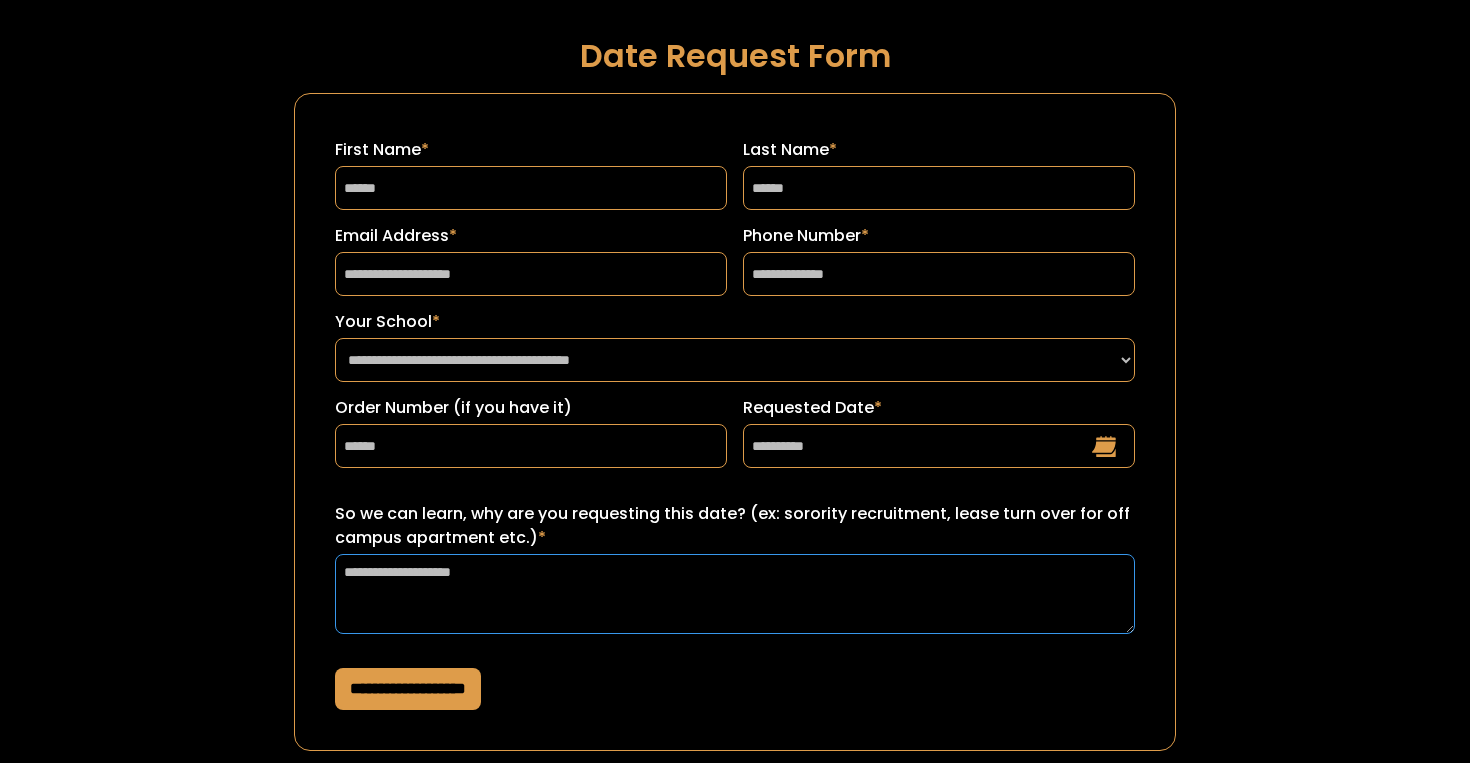 scroll, scrollTop: 93, scrollLeft: 0, axis: vertical 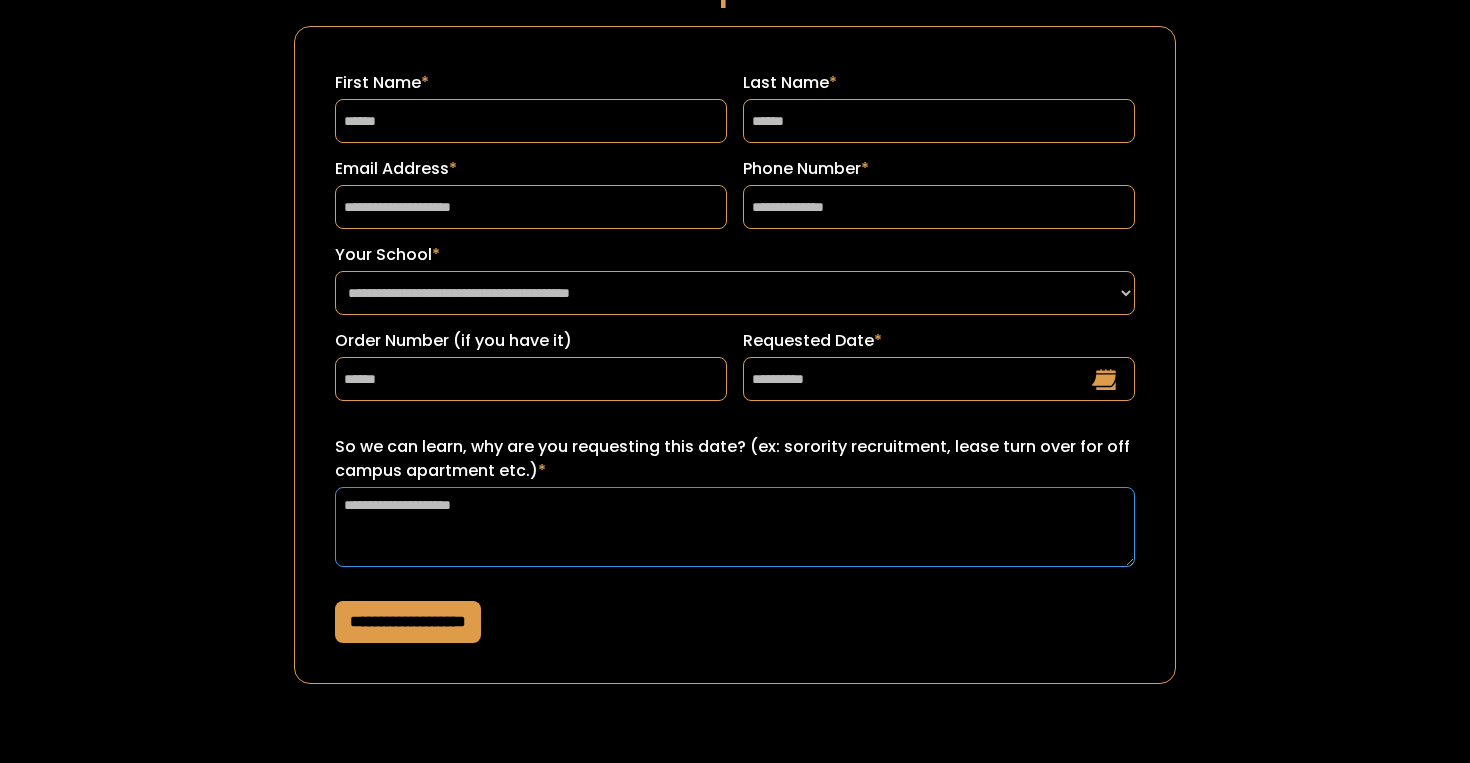 type on "**********" 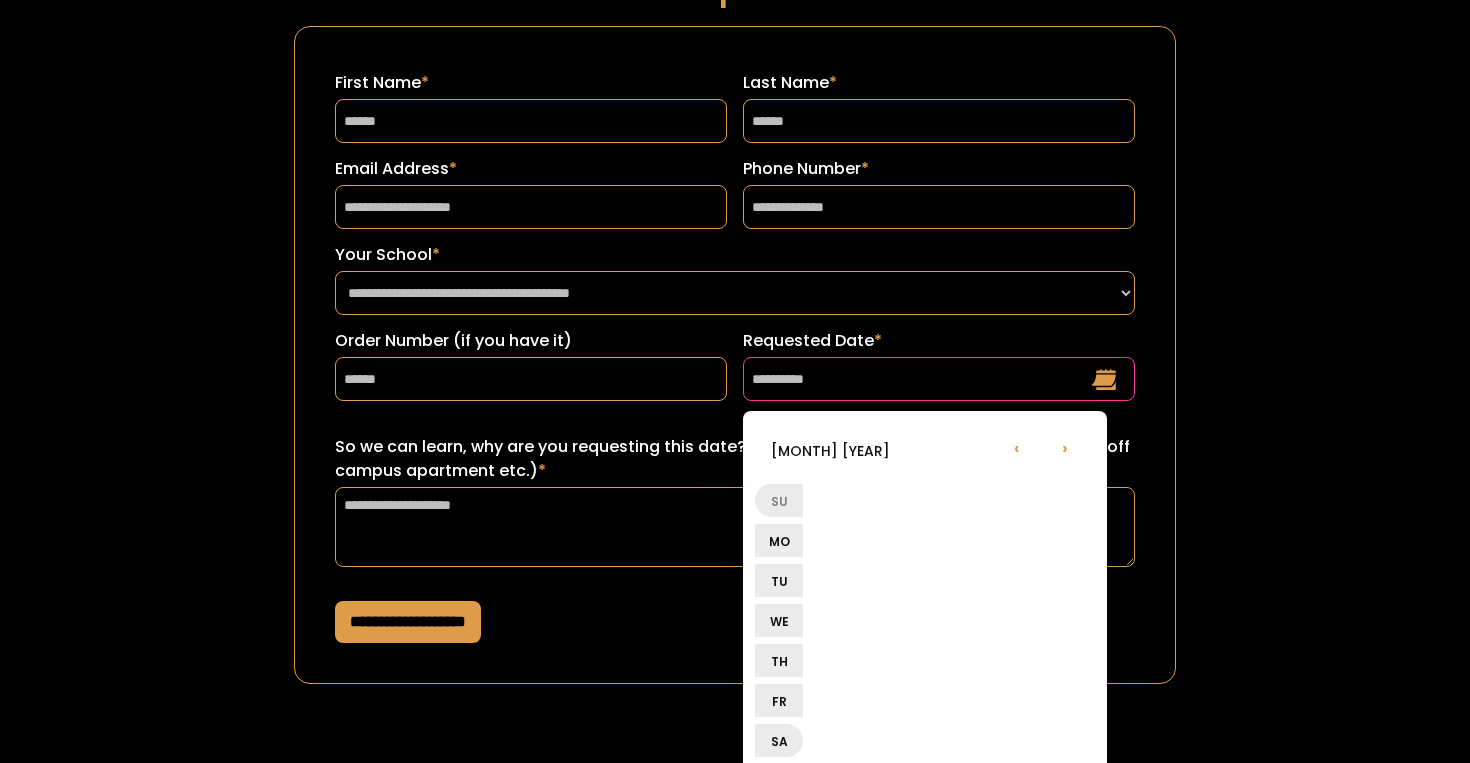 click on "**********" at bounding box center (939, 379) 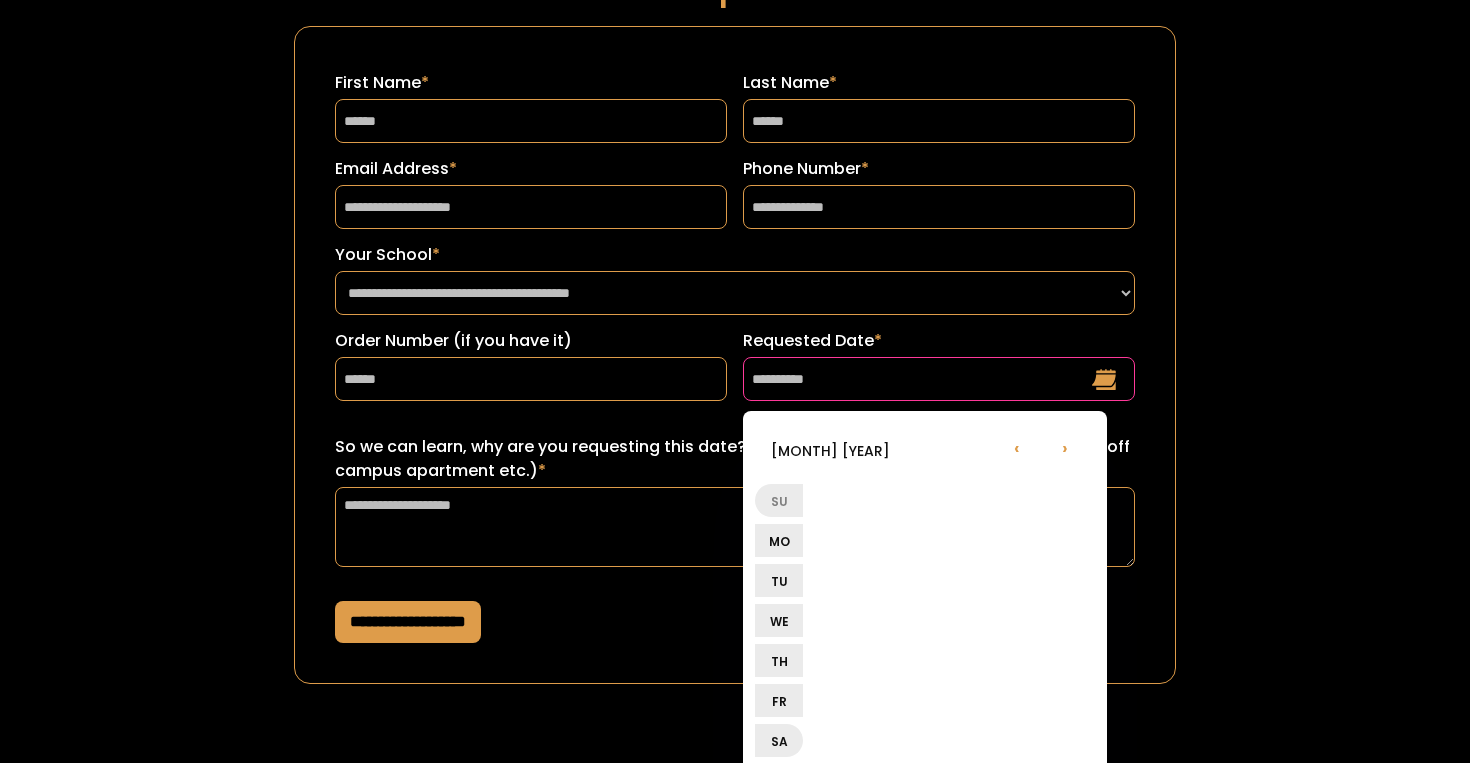 scroll, scrollTop: 175, scrollLeft: 0, axis: vertical 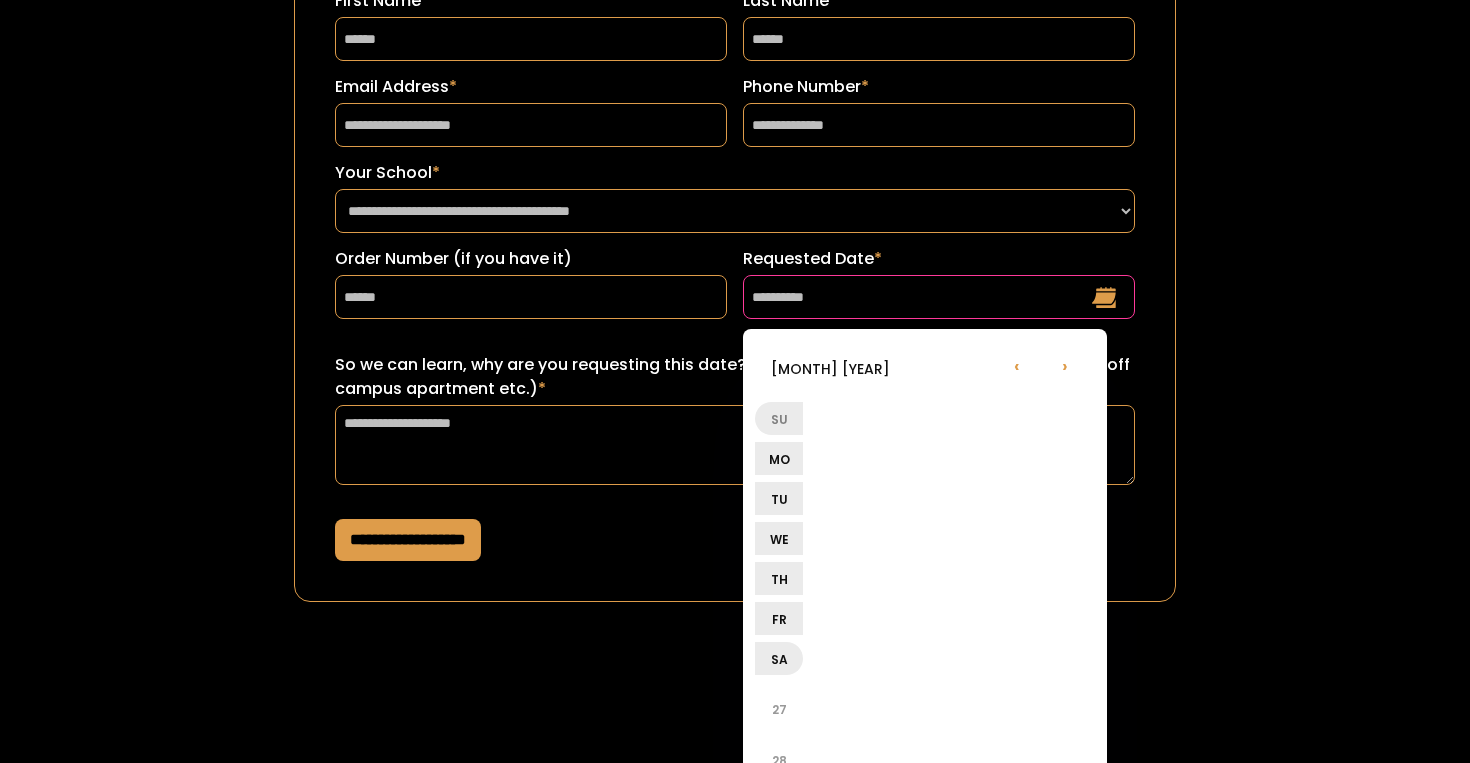 click on "**********" at bounding box center (939, 297) 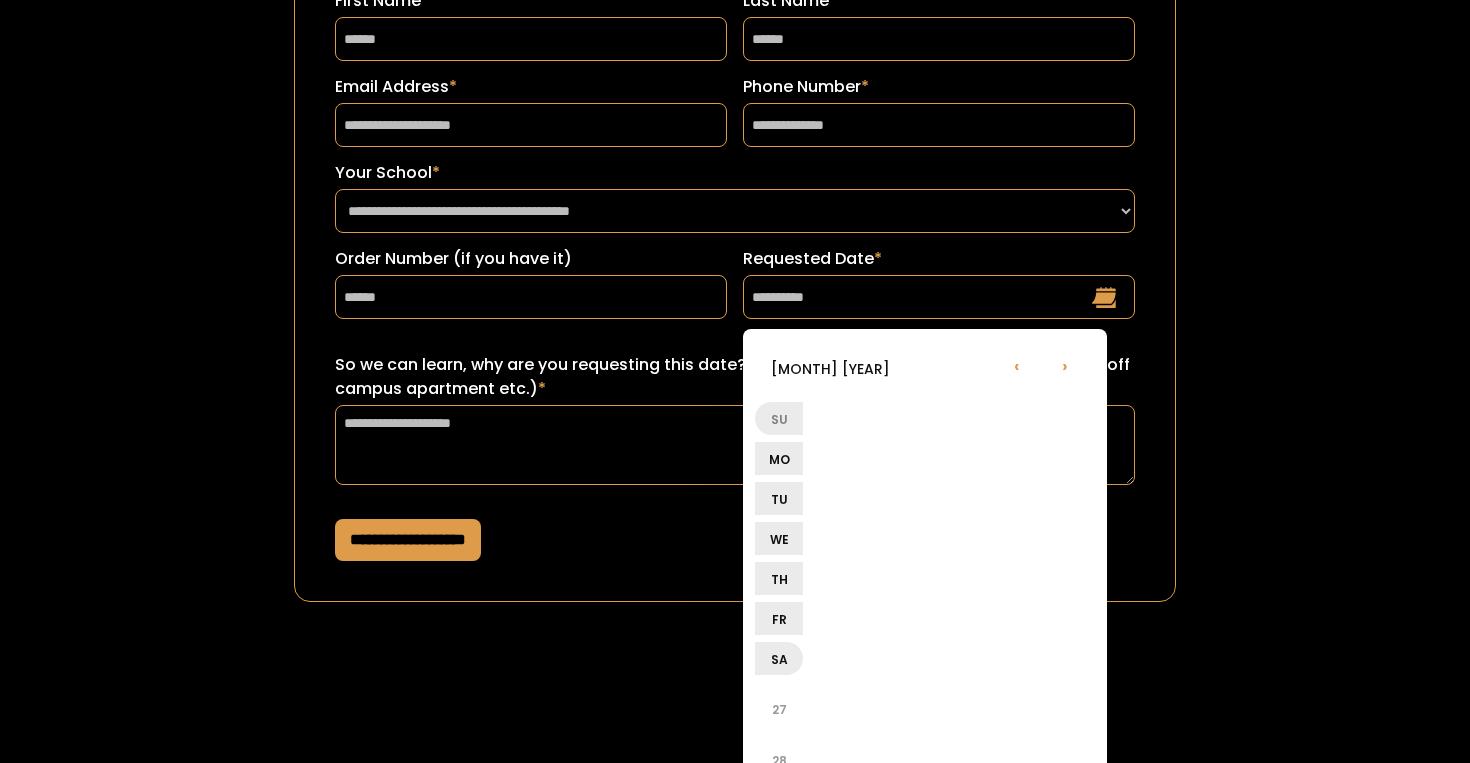 click on "**********" at bounding box center (735, 273) 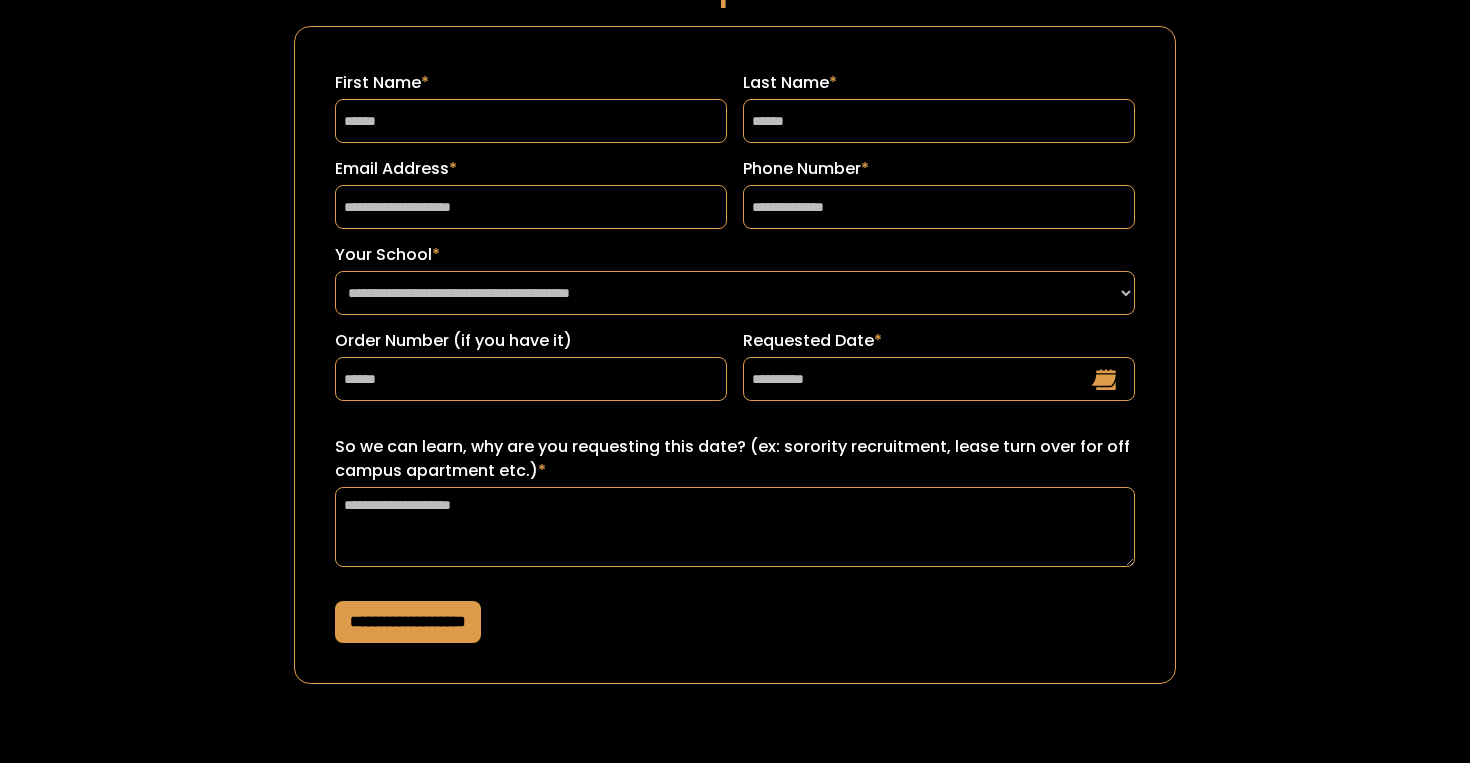 scroll, scrollTop: 93, scrollLeft: 0, axis: vertical 